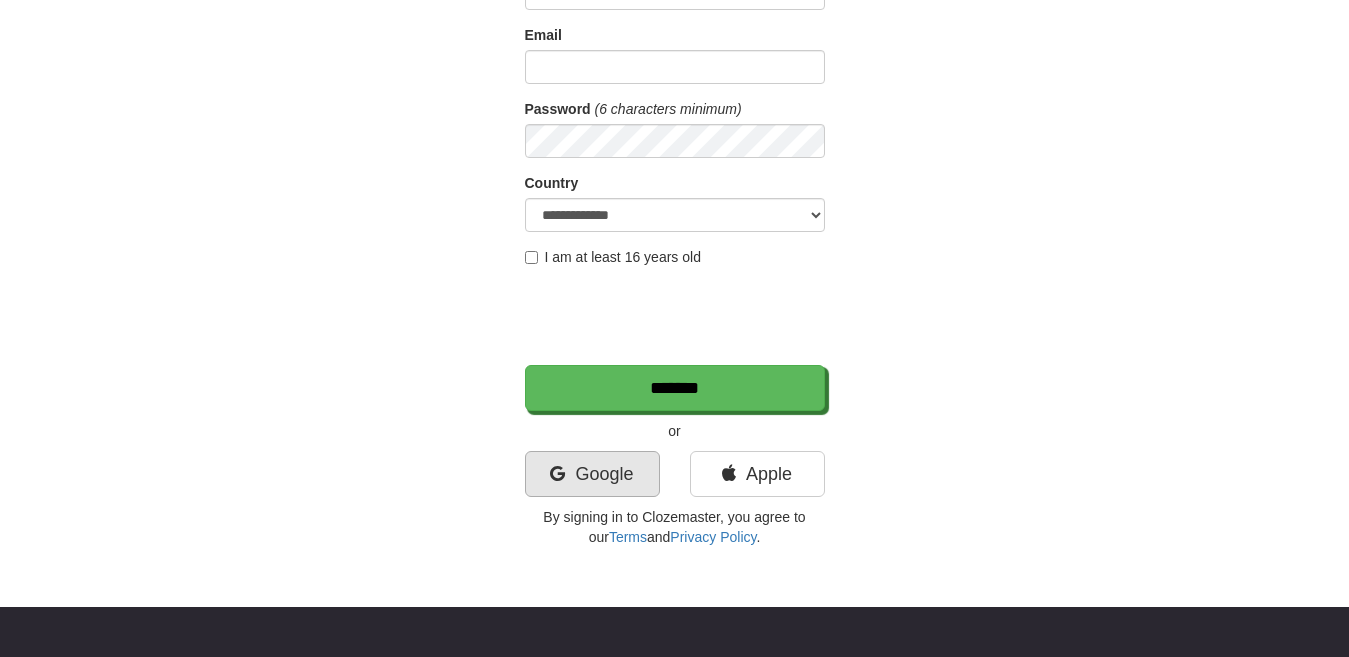 scroll, scrollTop: 214, scrollLeft: 0, axis: vertical 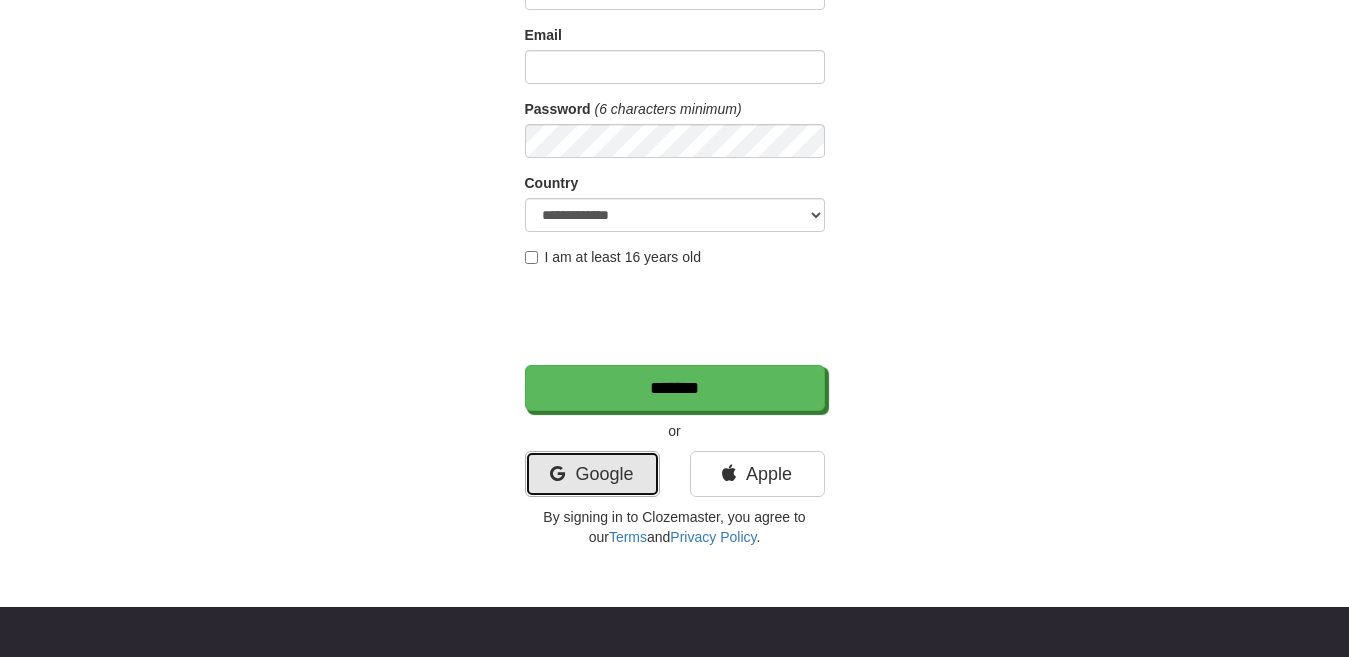 click on "Google" at bounding box center (592, 474) 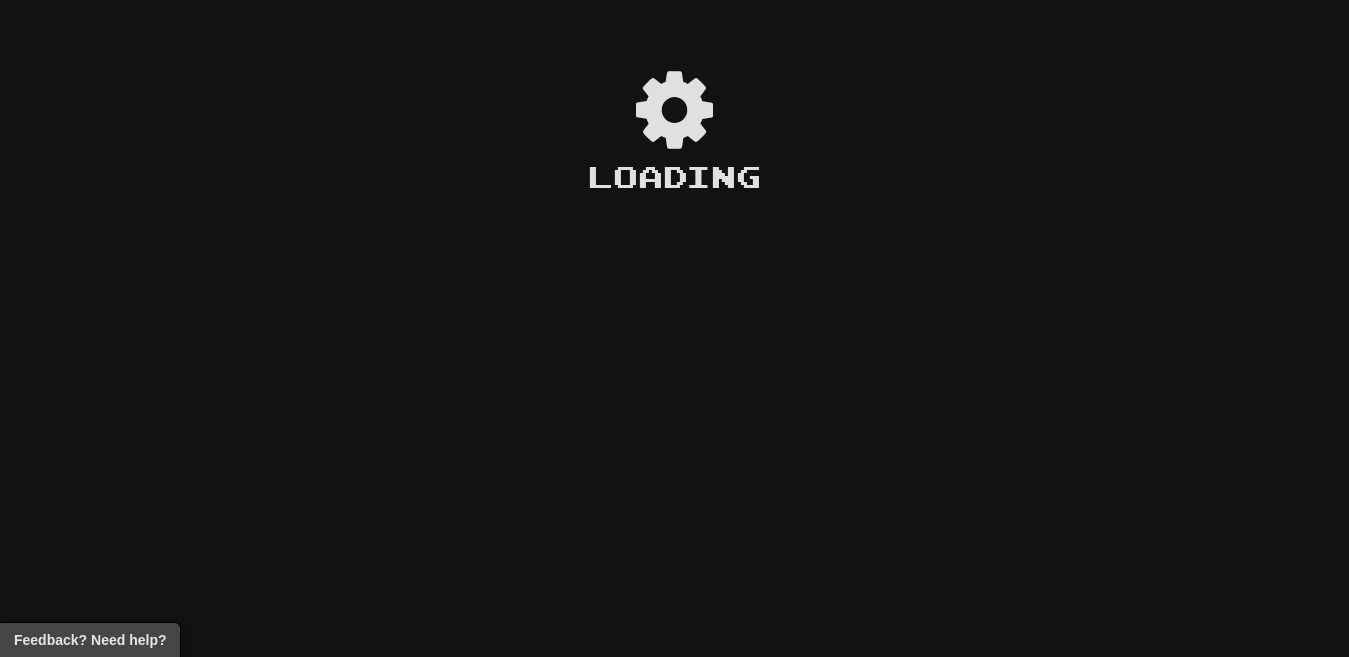 scroll, scrollTop: 0, scrollLeft: 0, axis: both 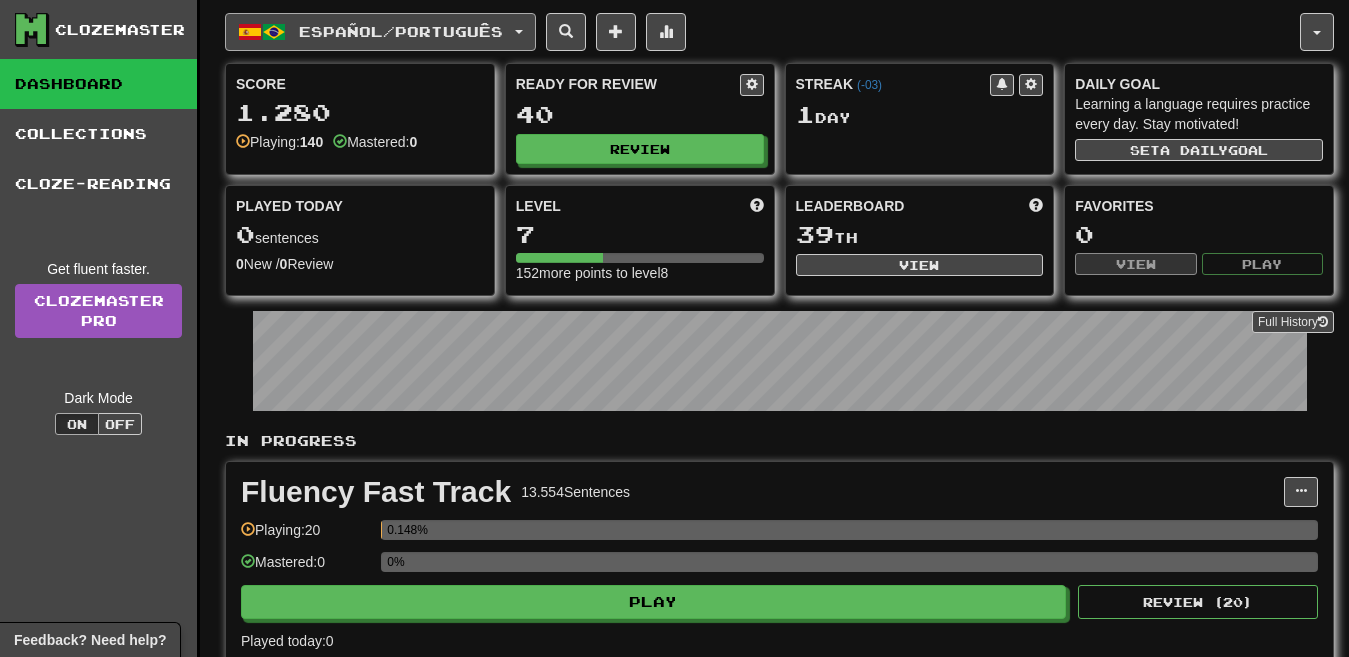 click on "Español  /  Português" at bounding box center [380, 32] 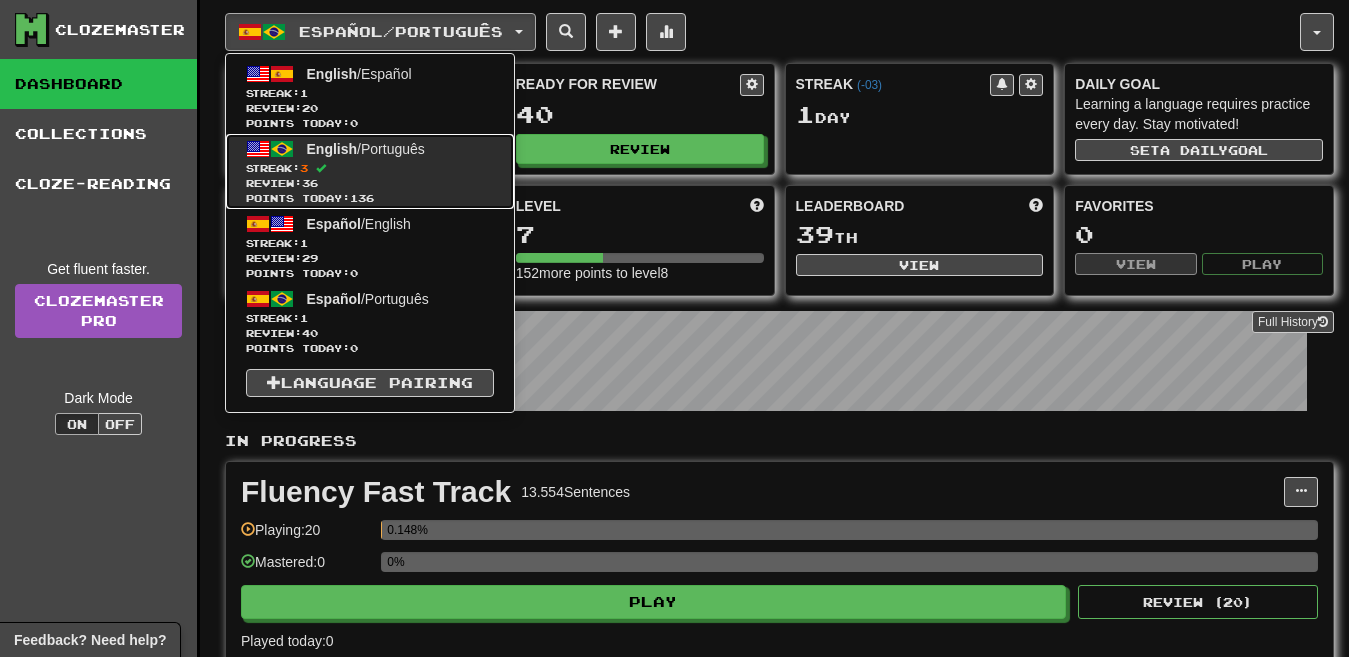 click on "Review:  36" at bounding box center (370, 183) 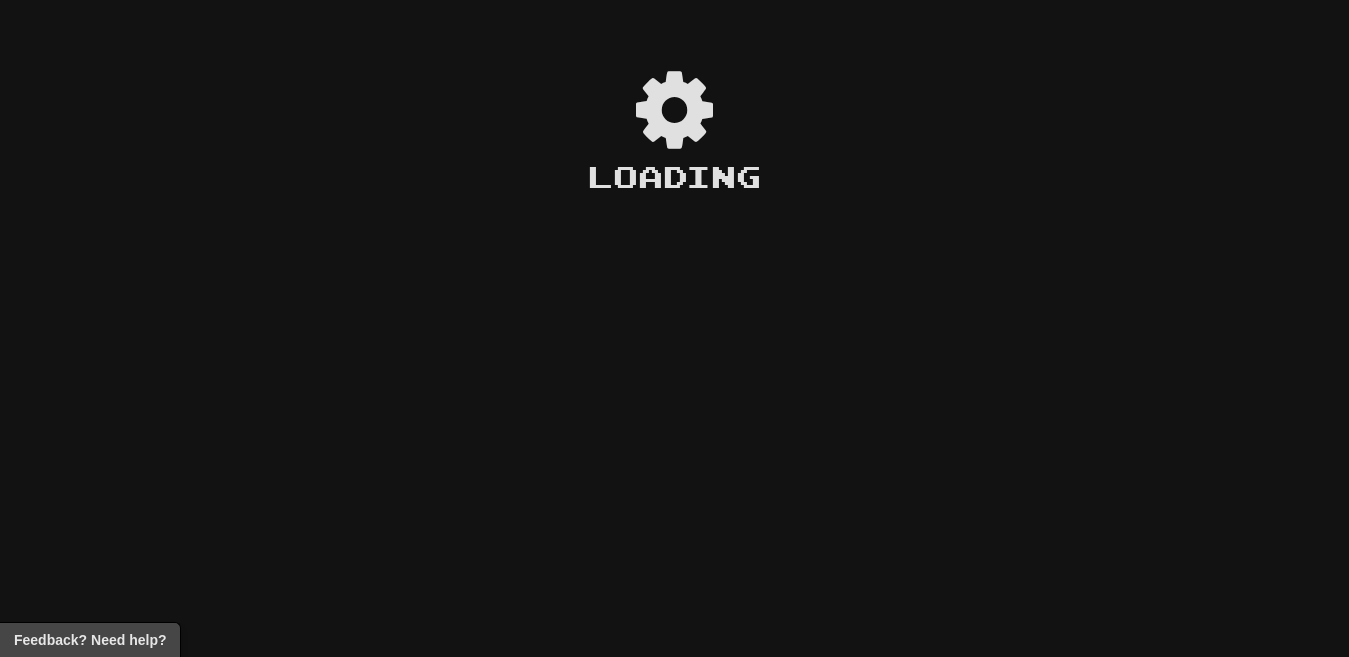 scroll, scrollTop: 0, scrollLeft: 0, axis: both 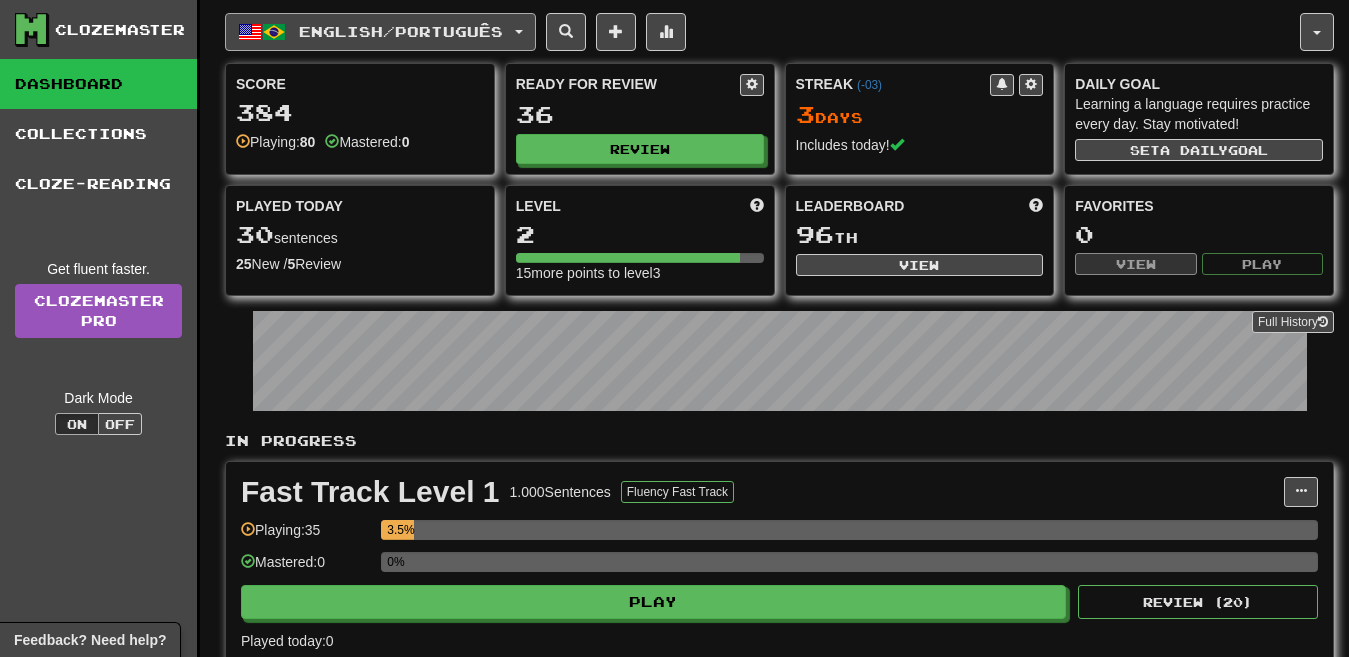click on "English  /  Português" at bounding box center (401, 31) 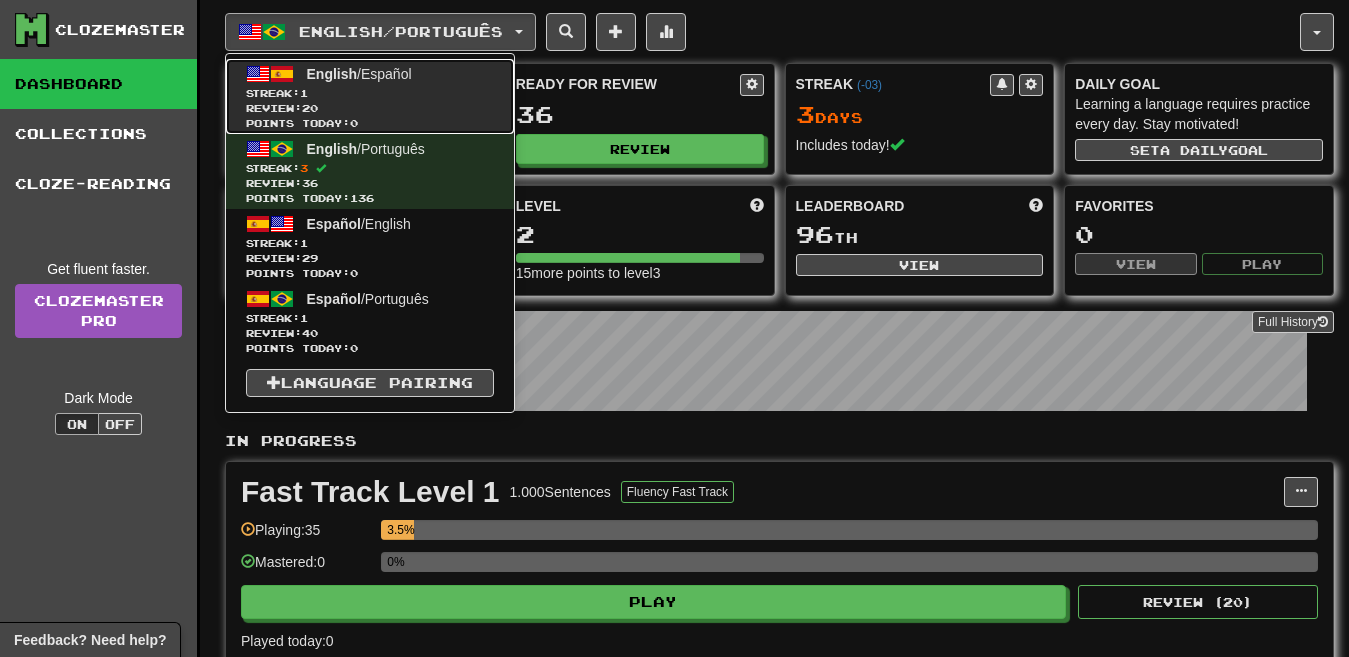 click on "Streak:  1" at bounding box center (370, 93) 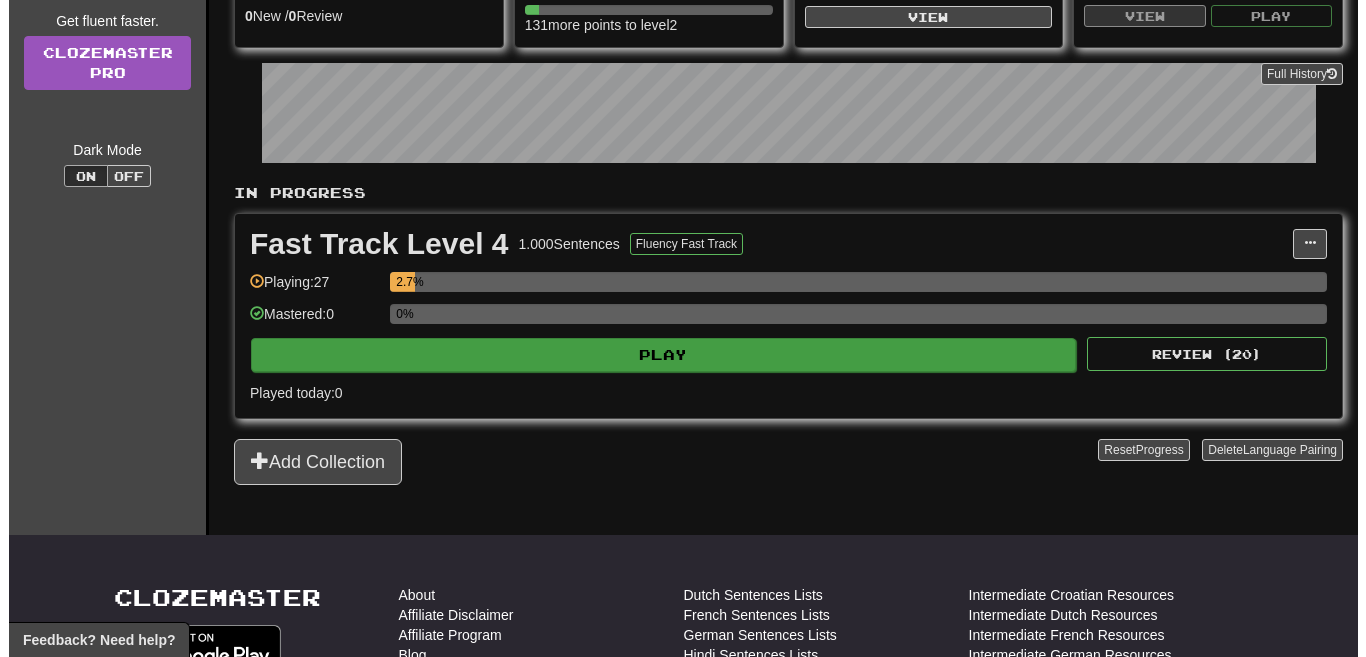scroll, scrollTop: 248, scrollLeft: 0, axis: vertical 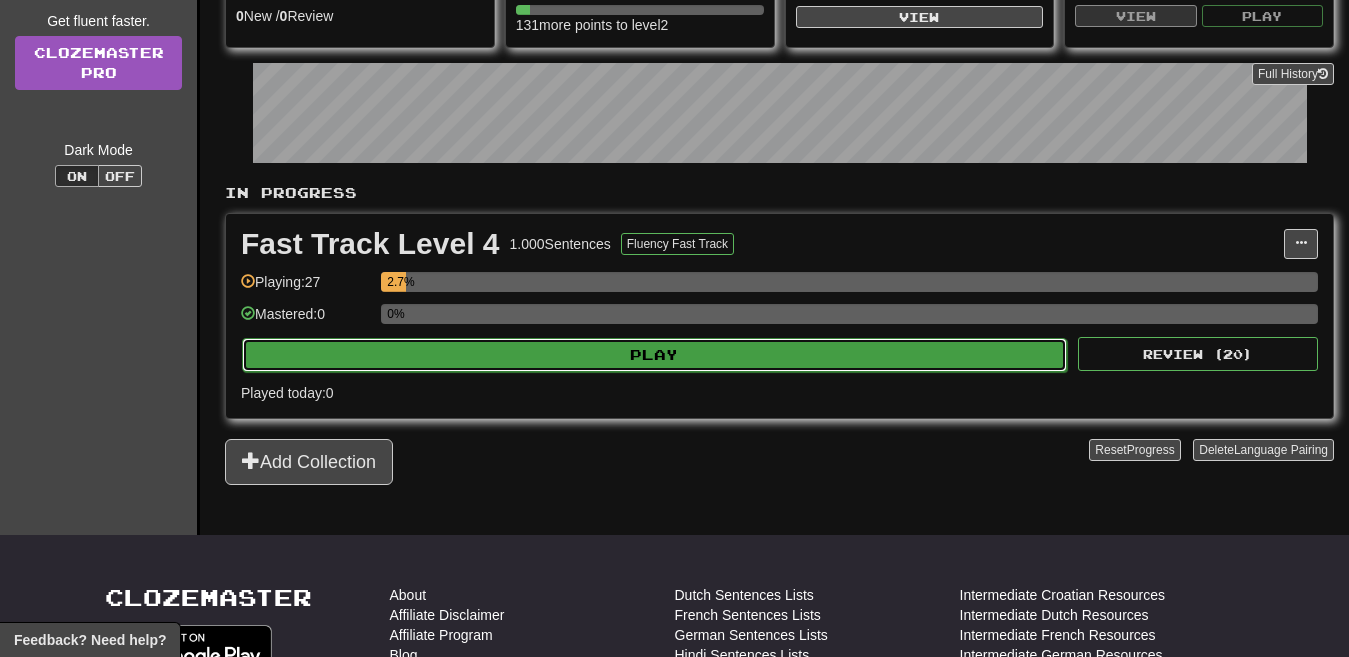 click on "Play" at bounding box center (654, 355) 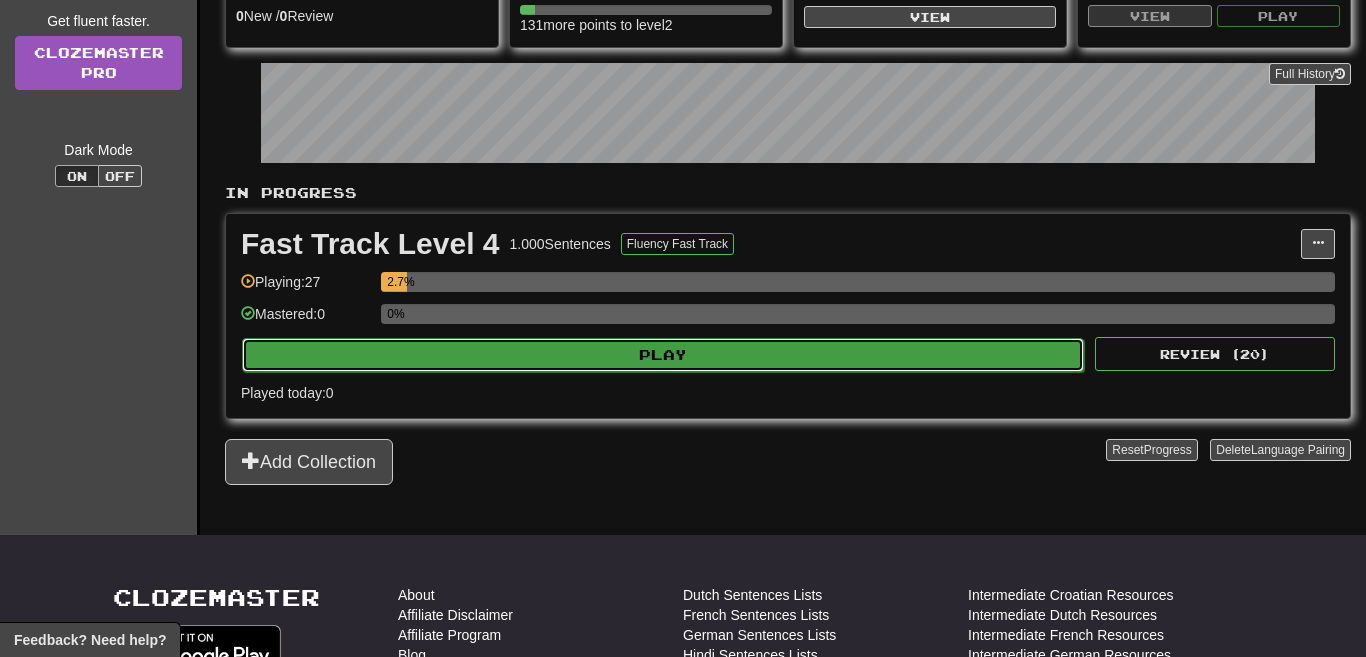 select on "**" 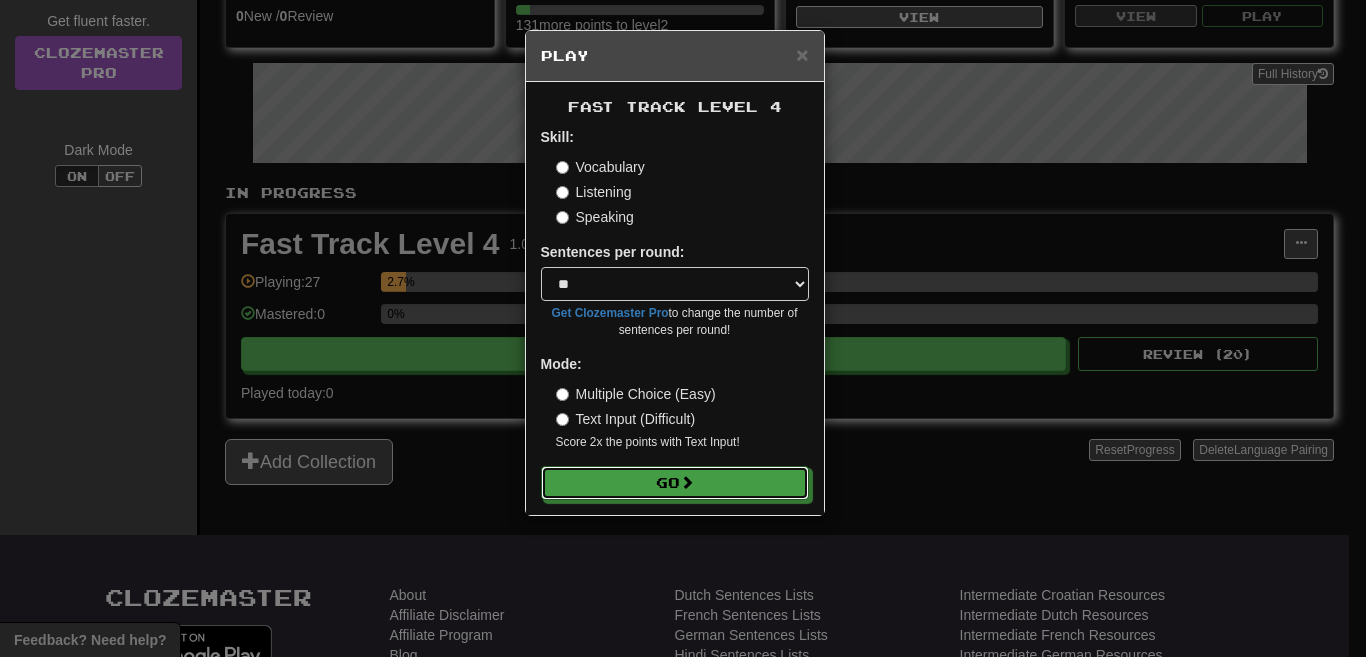 click on "Go" at bounding box center (675, 483) 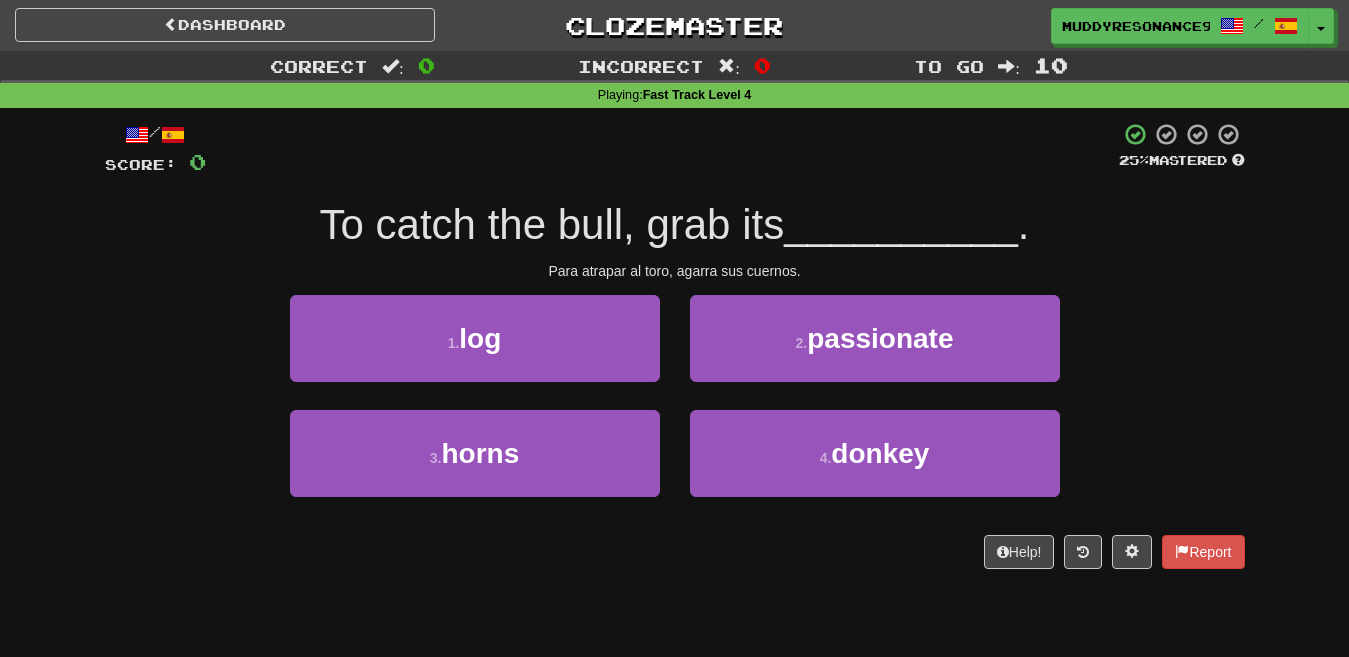 scroll, scrollTop: 0, scrollLeft: 0, axis: both 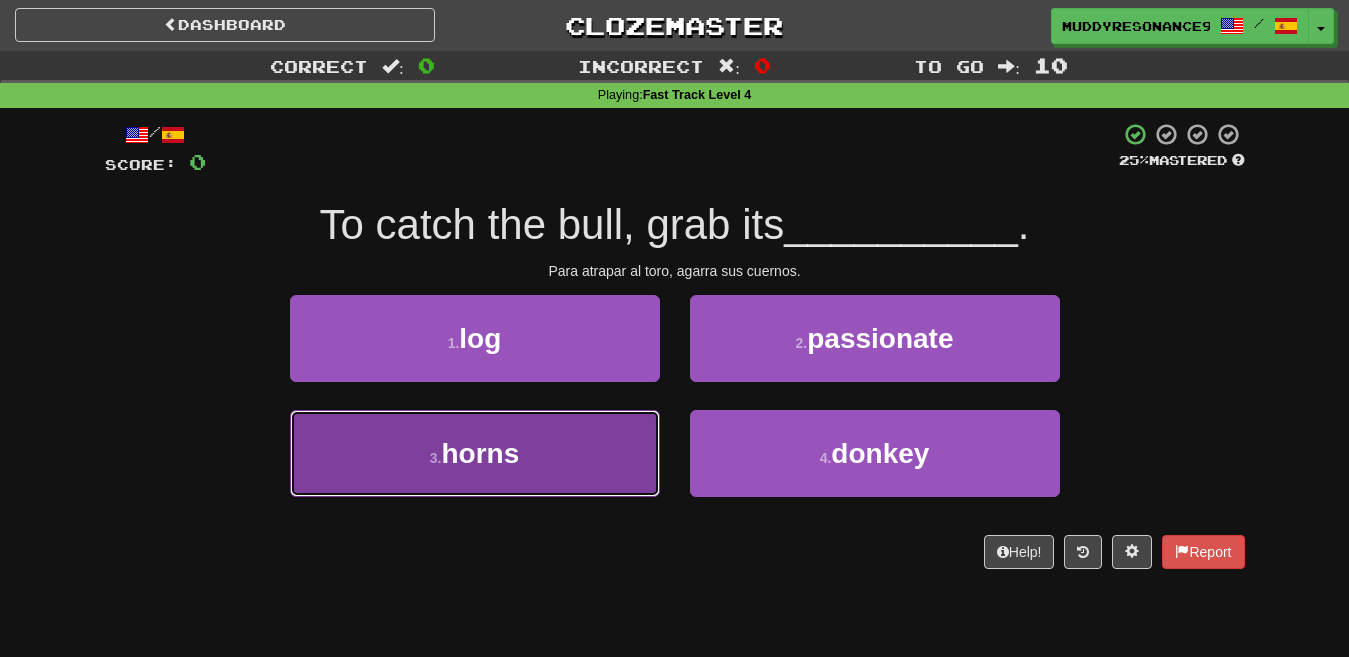 click on "3 .  horns" at bounding box center [475, 453] 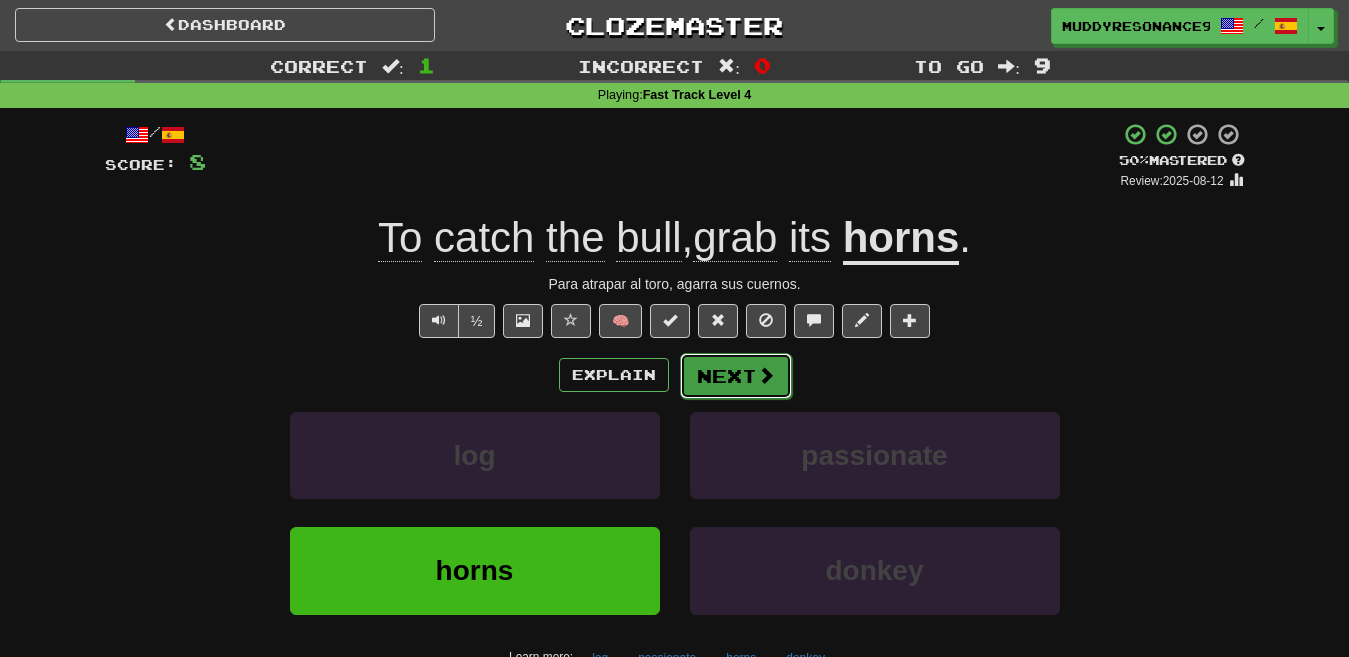 click on "Next" at bounding box center (736, 376) 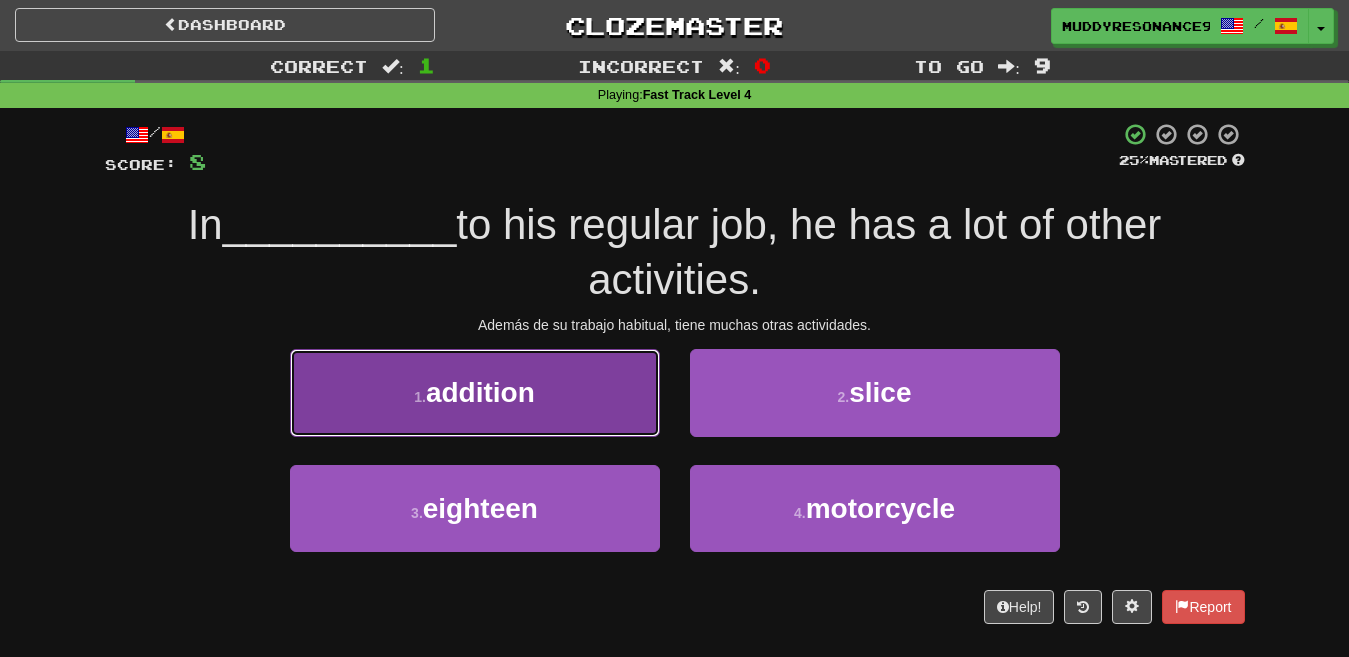 click on "1 .  addition" at bounding box center (475, 392) 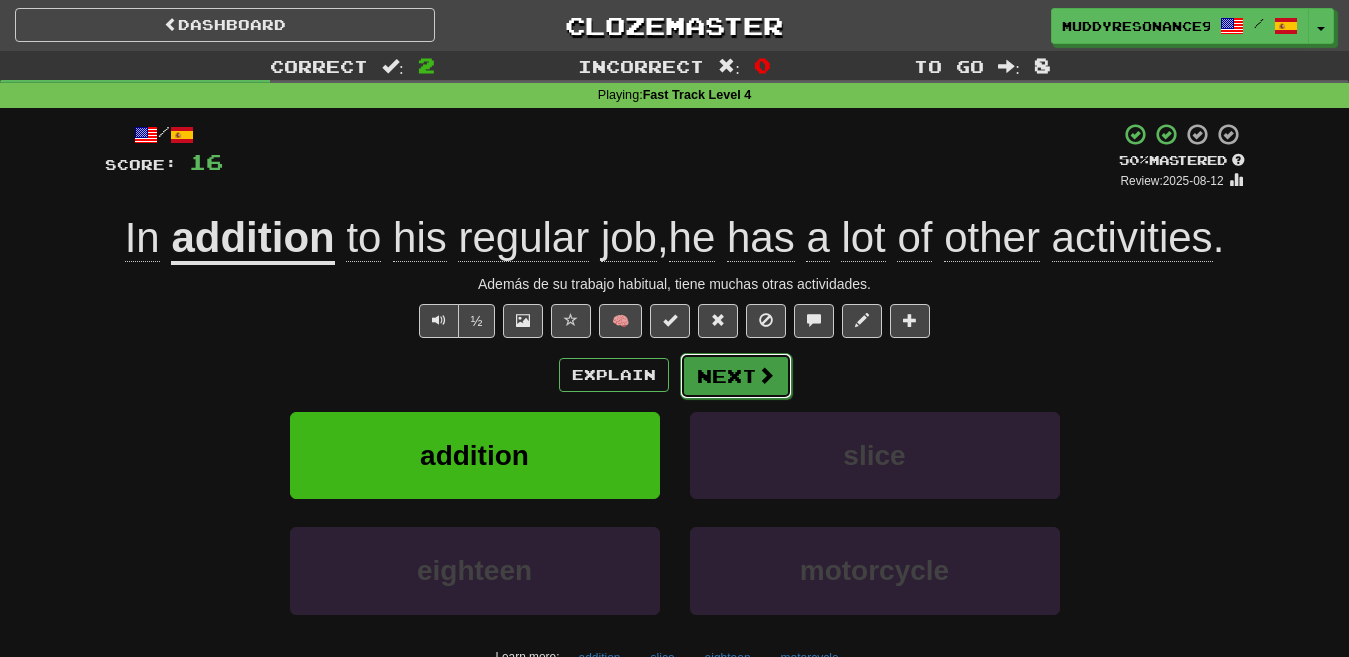 click on "Next" at bounding box center (736, 376) 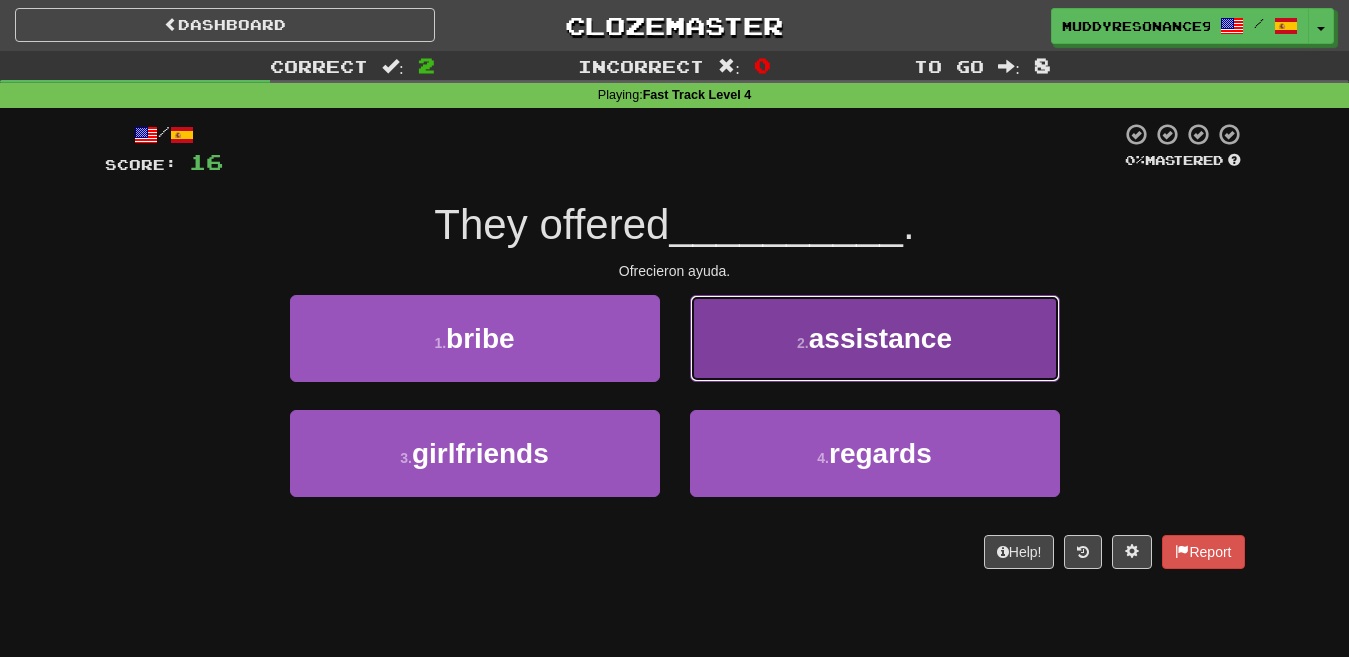 click on "2 .  assistance" at bounding box center [875, 338] 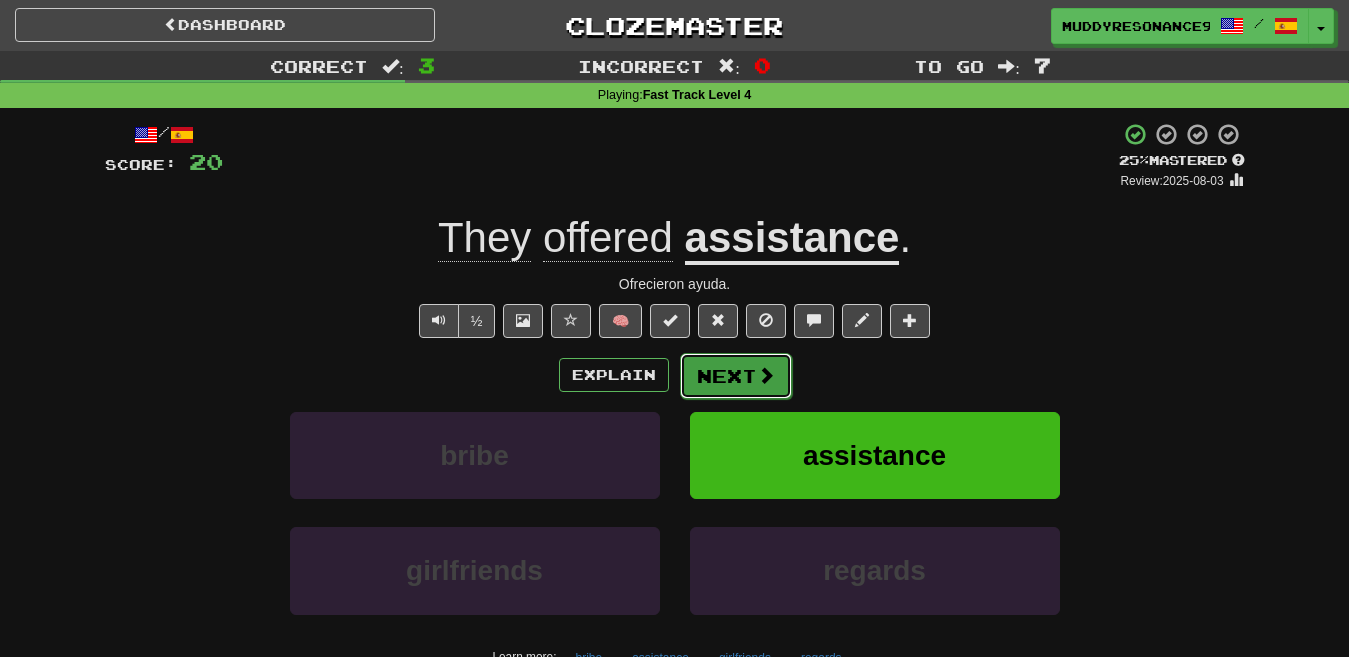 click at bounding box center (766, 375) 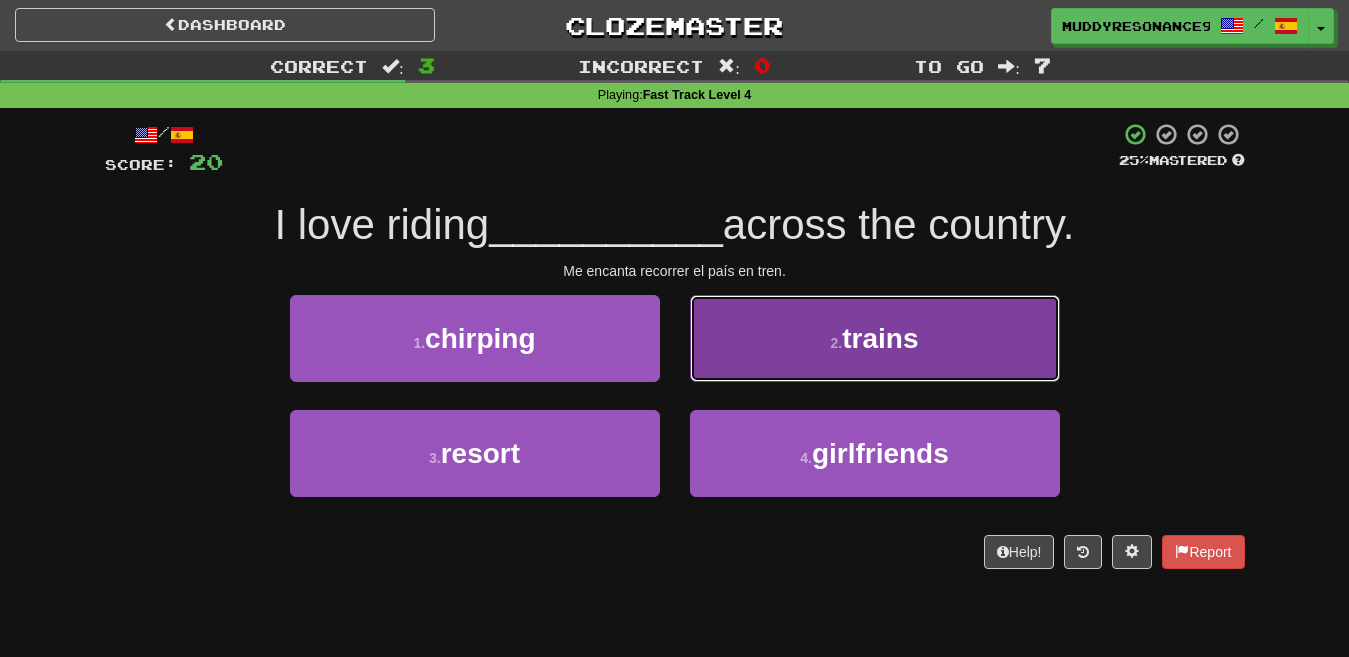 click on "2 .  trains" at bounding box center [875, 338] 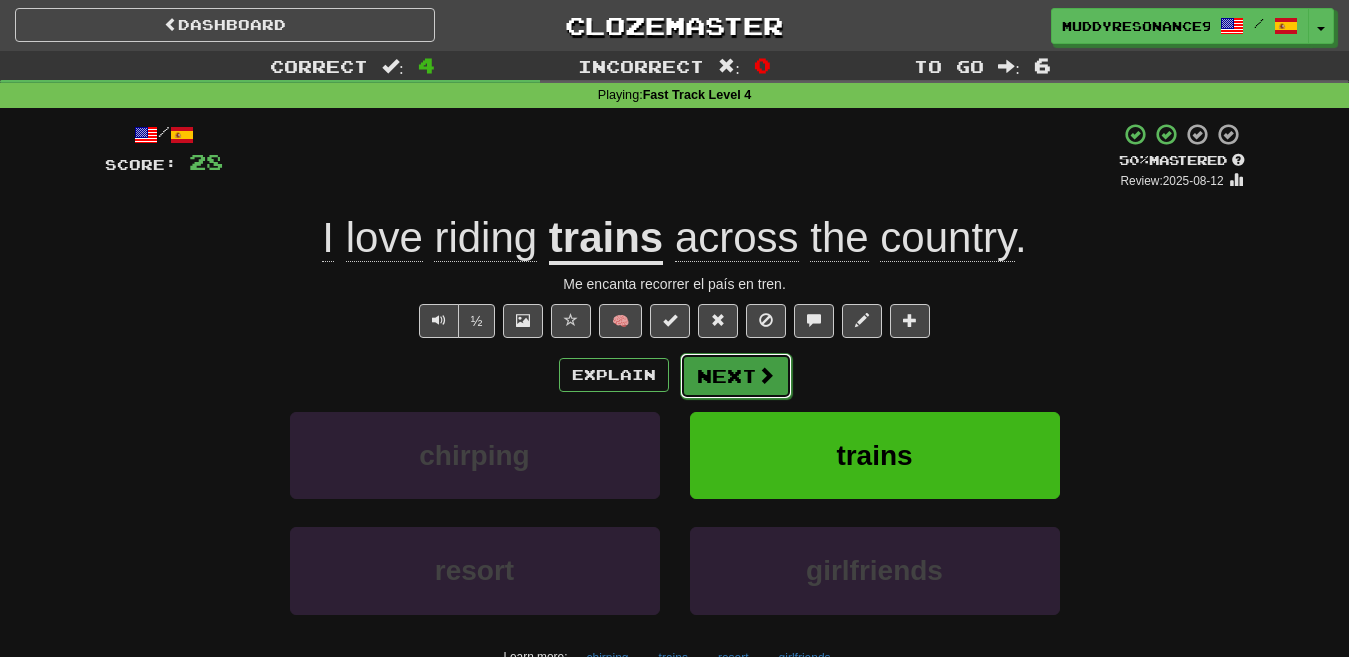 click on "Next" at bounding box center (736, 376) 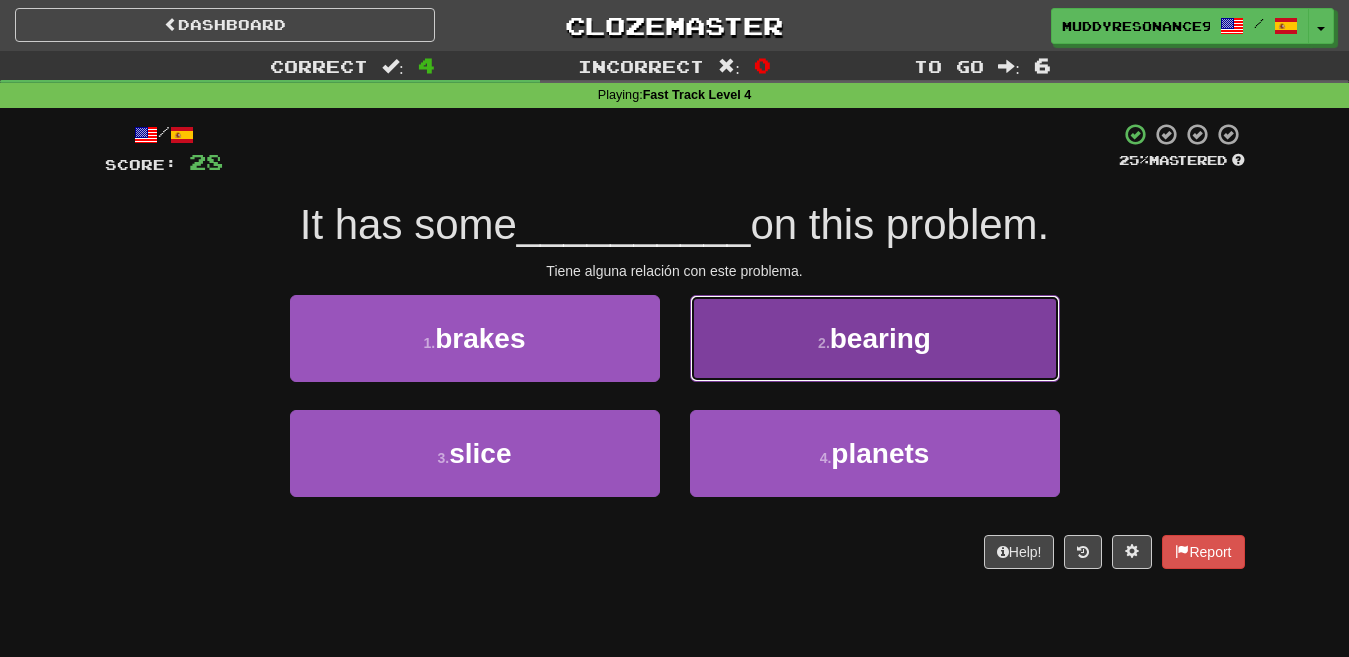 click on "2 .  bearing" at bounding box center (875, 338) 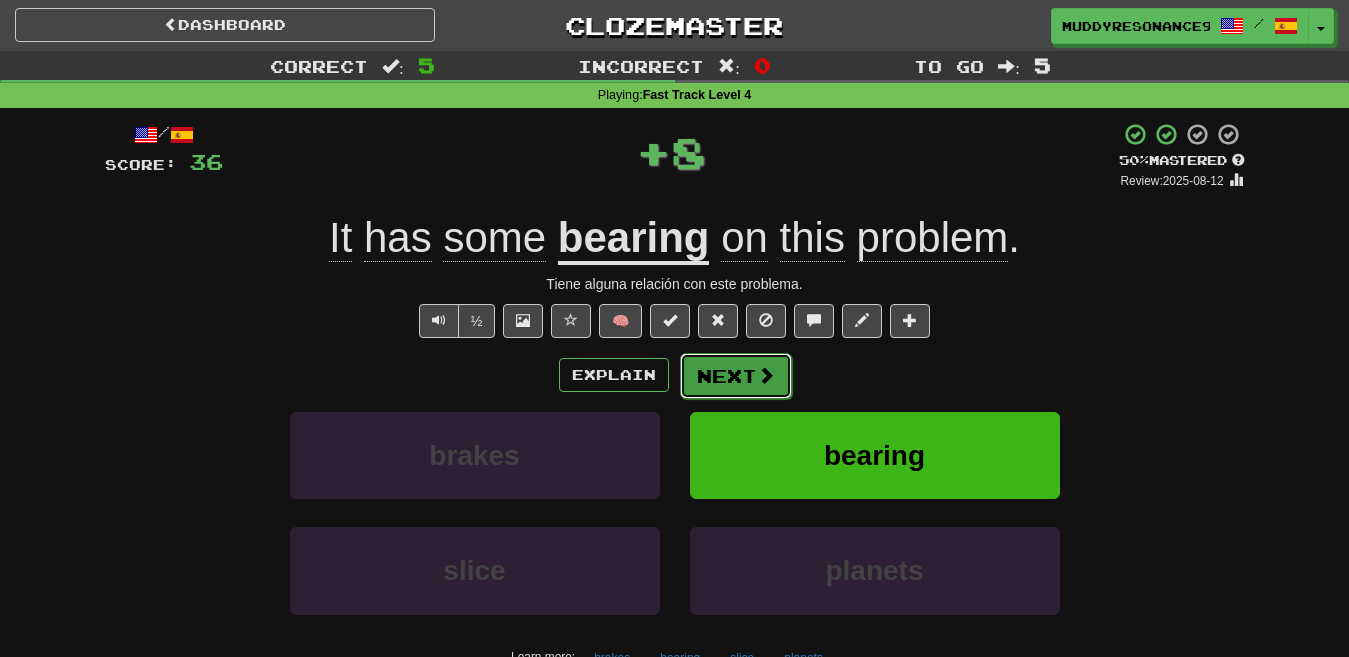 click on "Next" at bounding box center (736, 376) 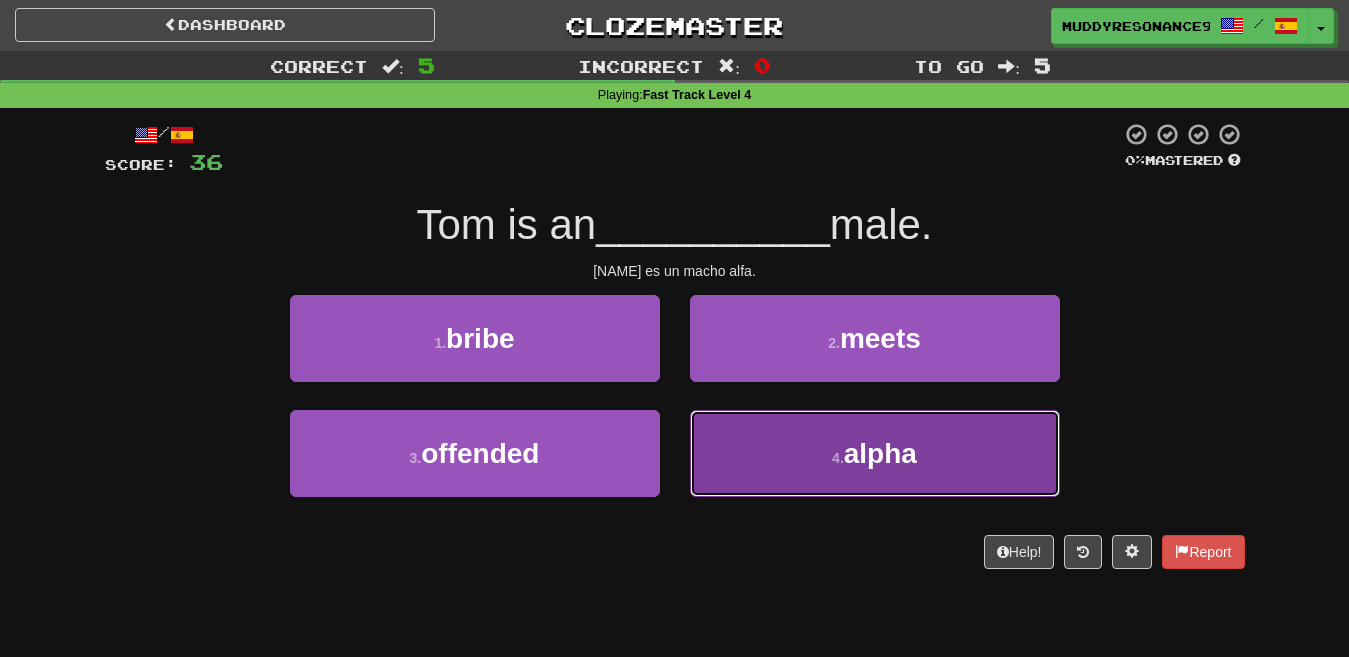click on "4 ." at bounding box center [838, 458] 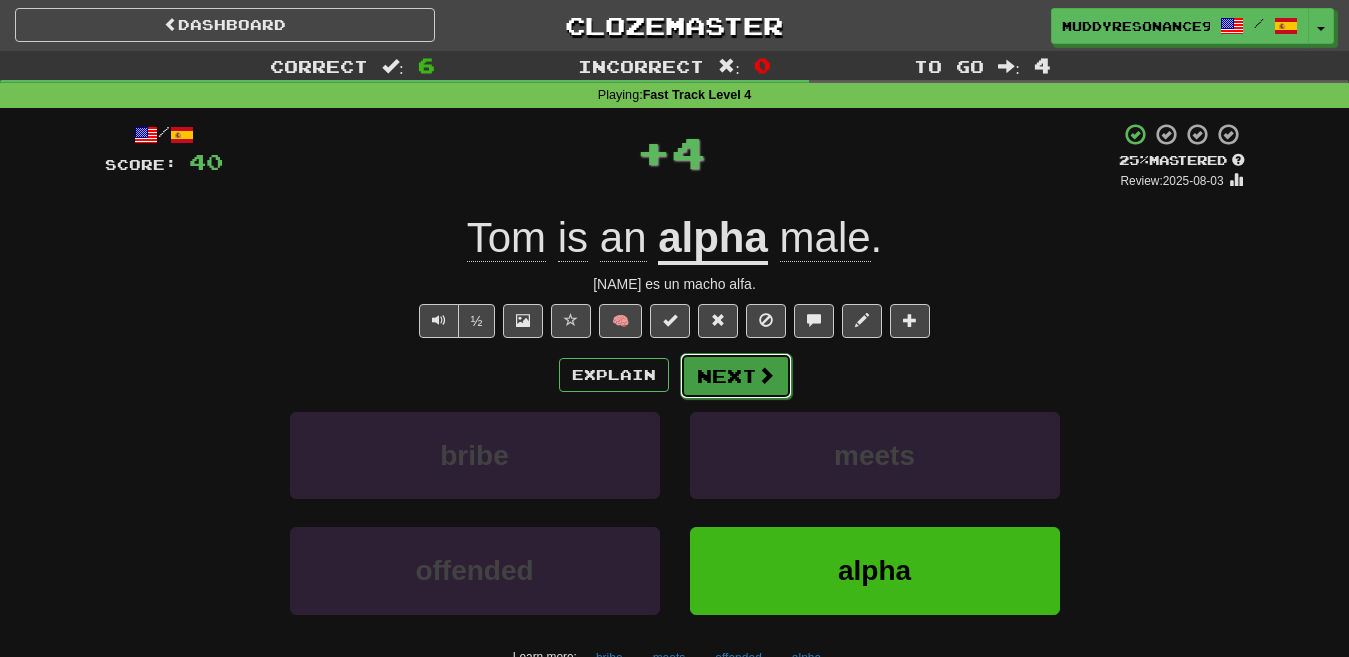 click on "Next" at bounding box center [736, 376] 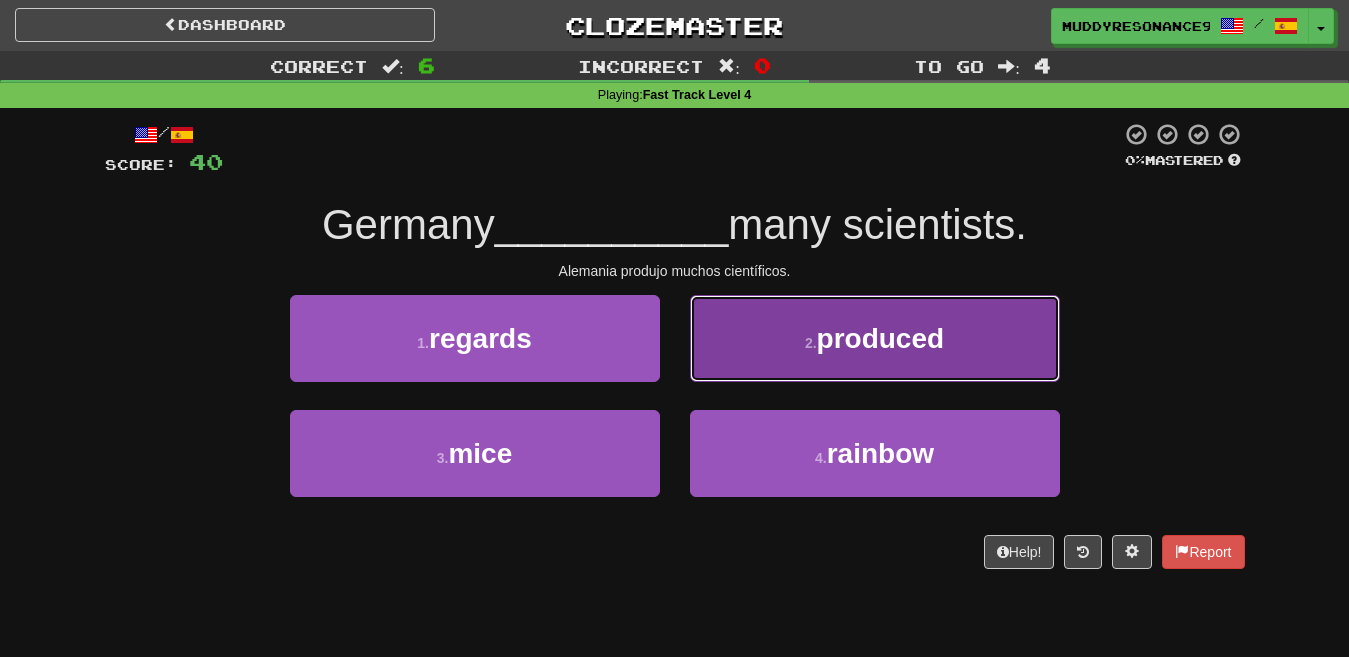 click on "produced" at bounding box center [881, 338] 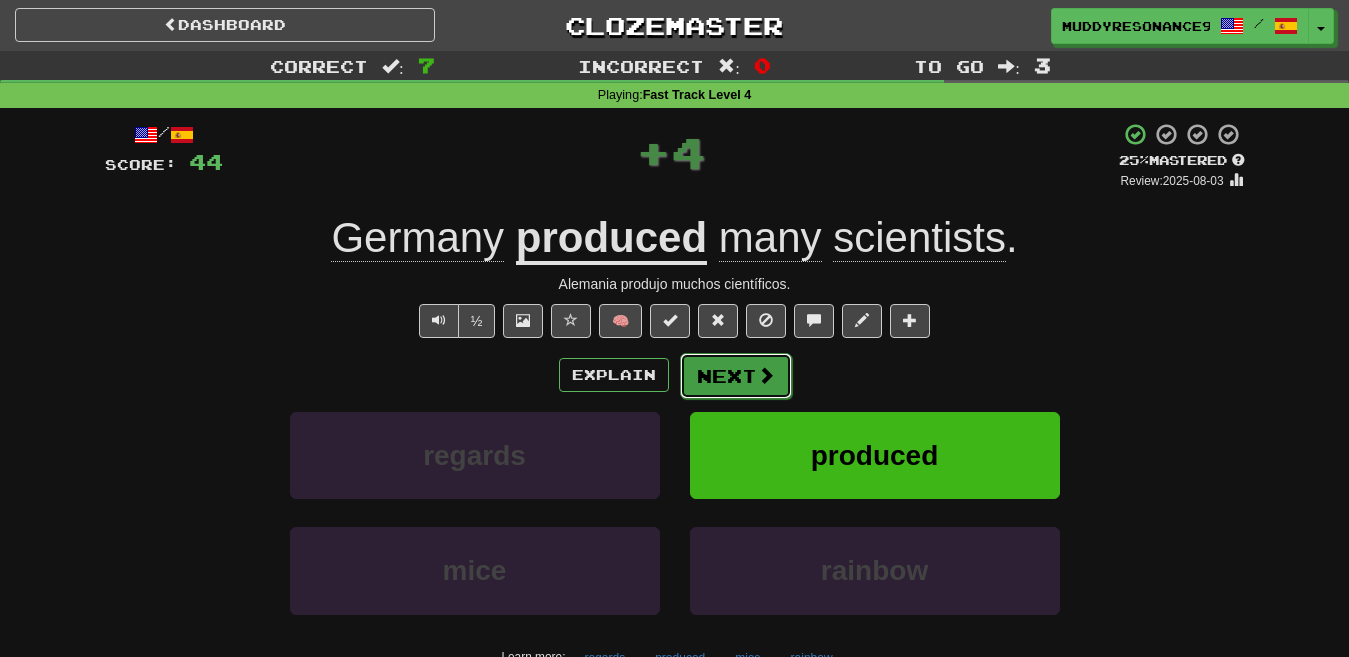 click on "Next" at bounding box center (736, 376) 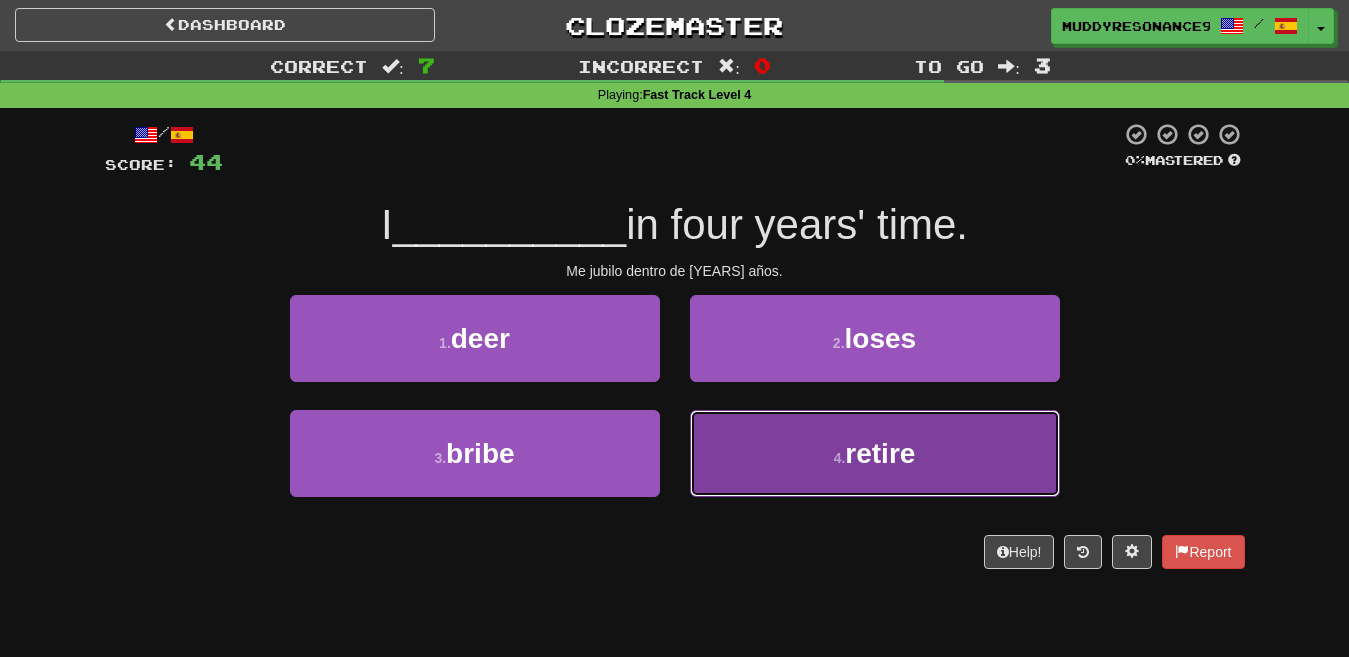 click on "retire" at bounding box center [880, 453] 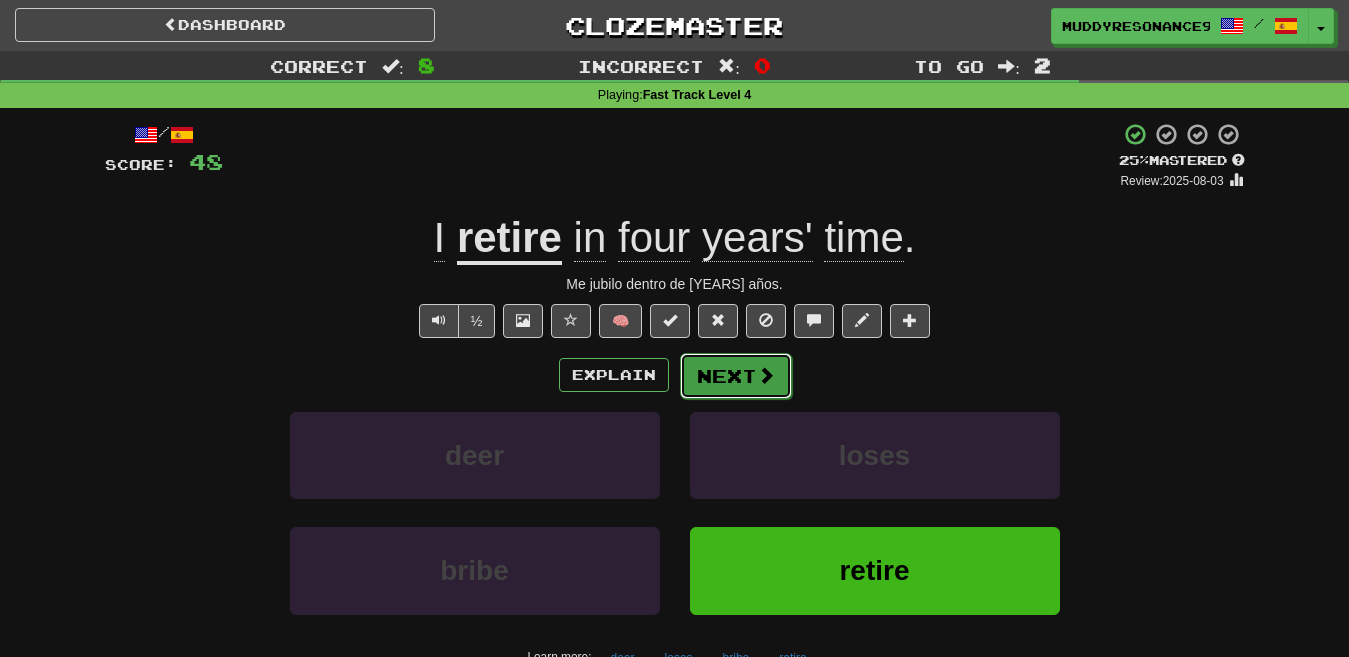 click on "Next" at bounding box center [736, 376] 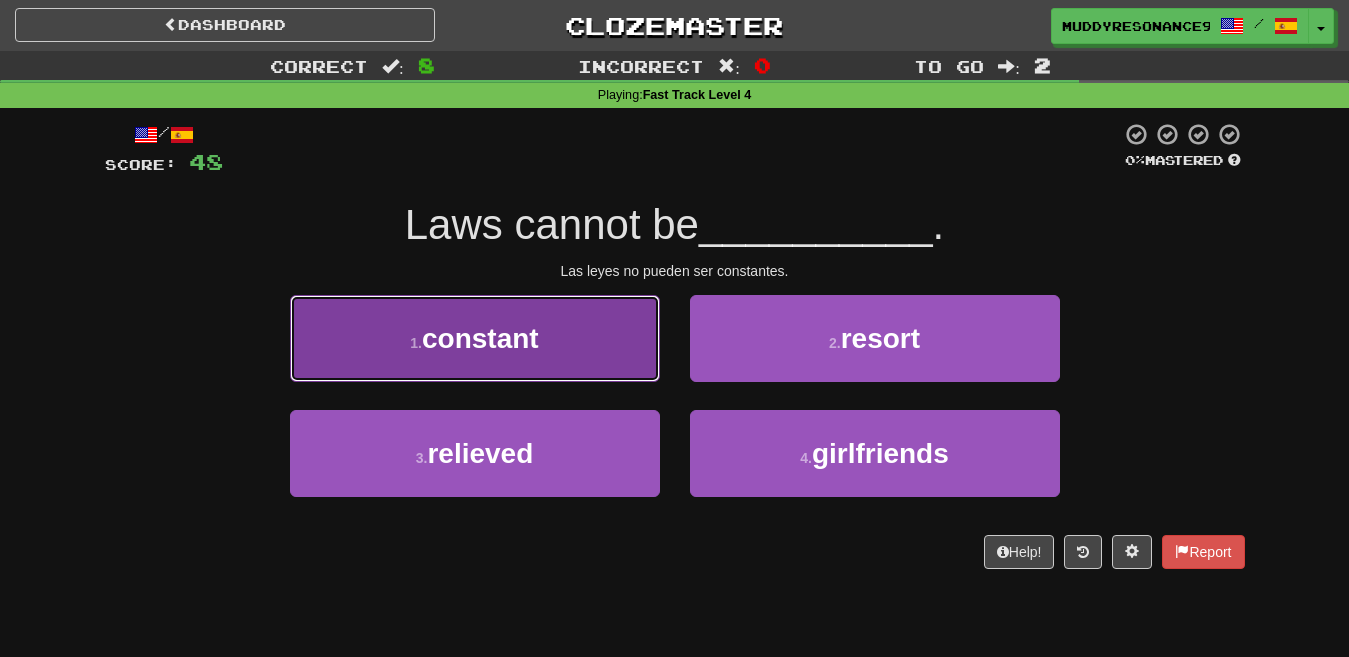 click on "1 .  constant" at bounding box center [475, 338] 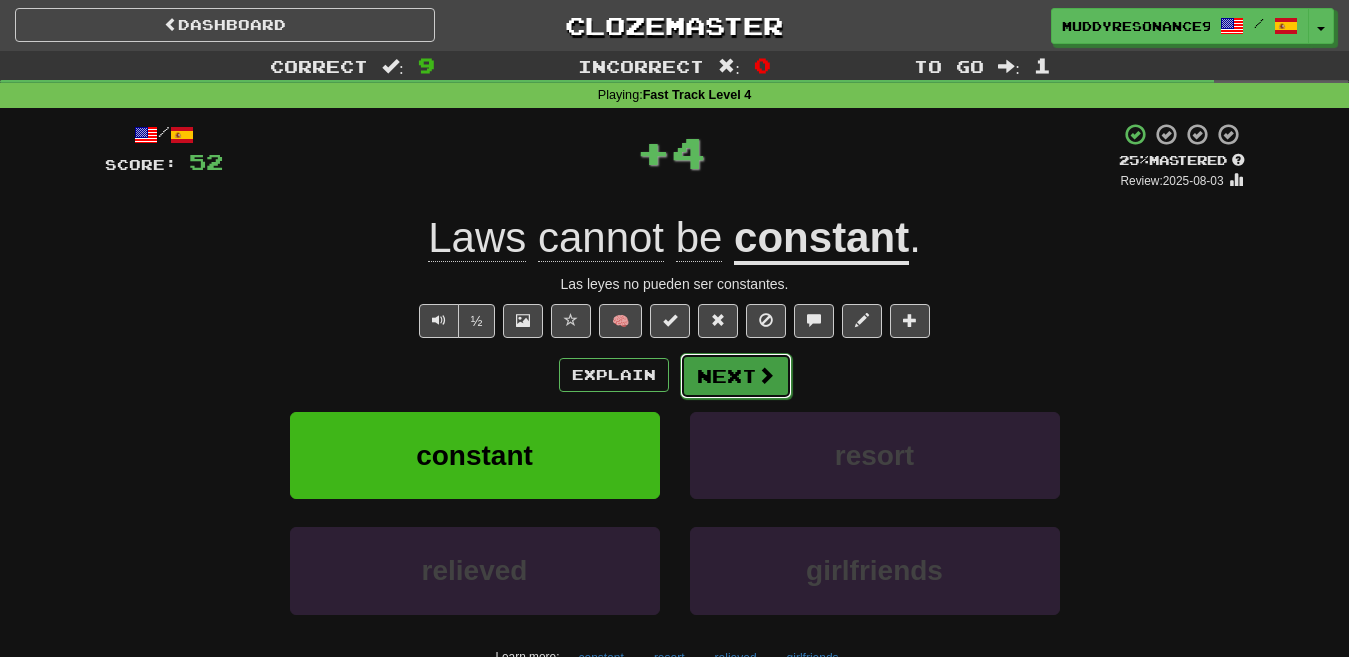 click on "Next" at bounding box center (736, 376) 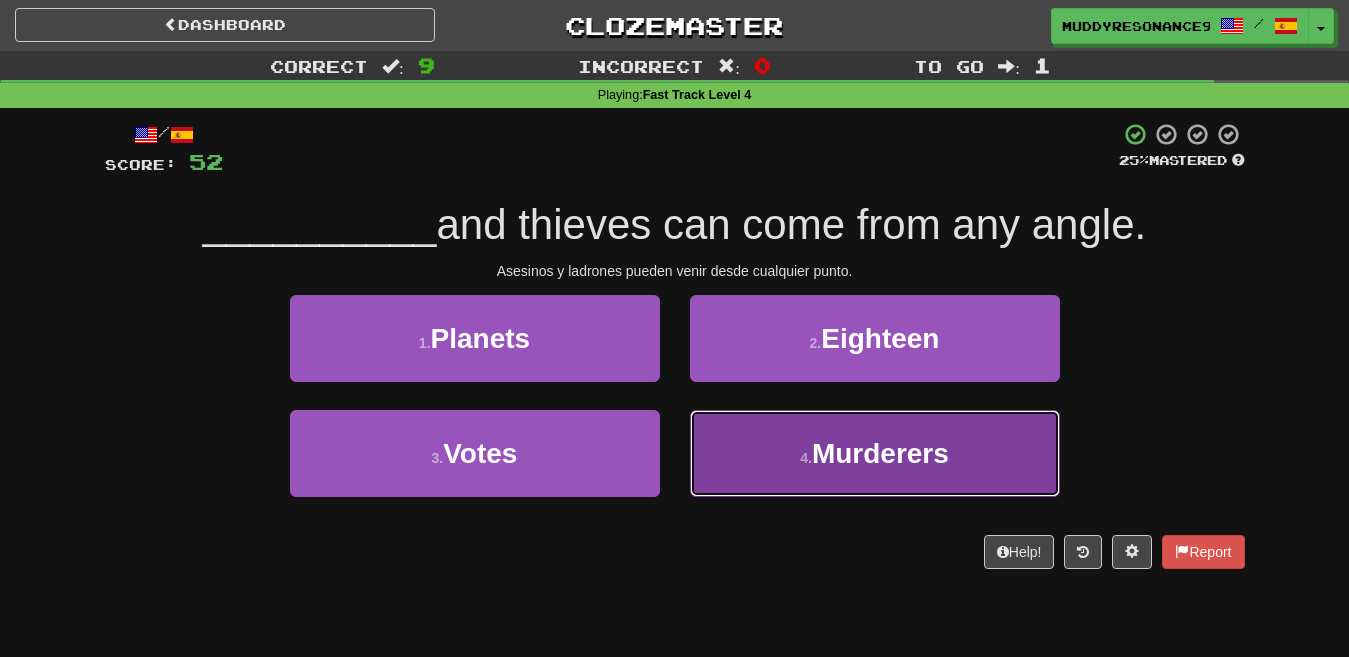 click on "Murderers" at bounding box center (880, 453) 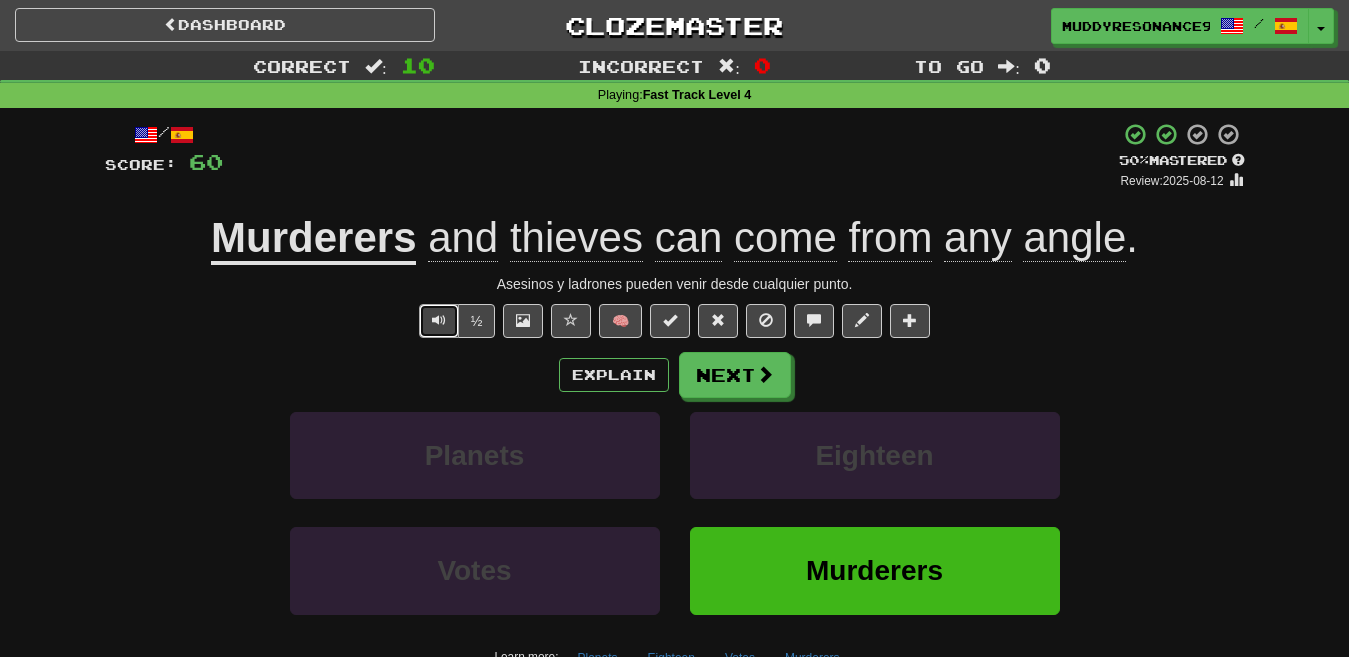 click at bounding box center [439, 321] 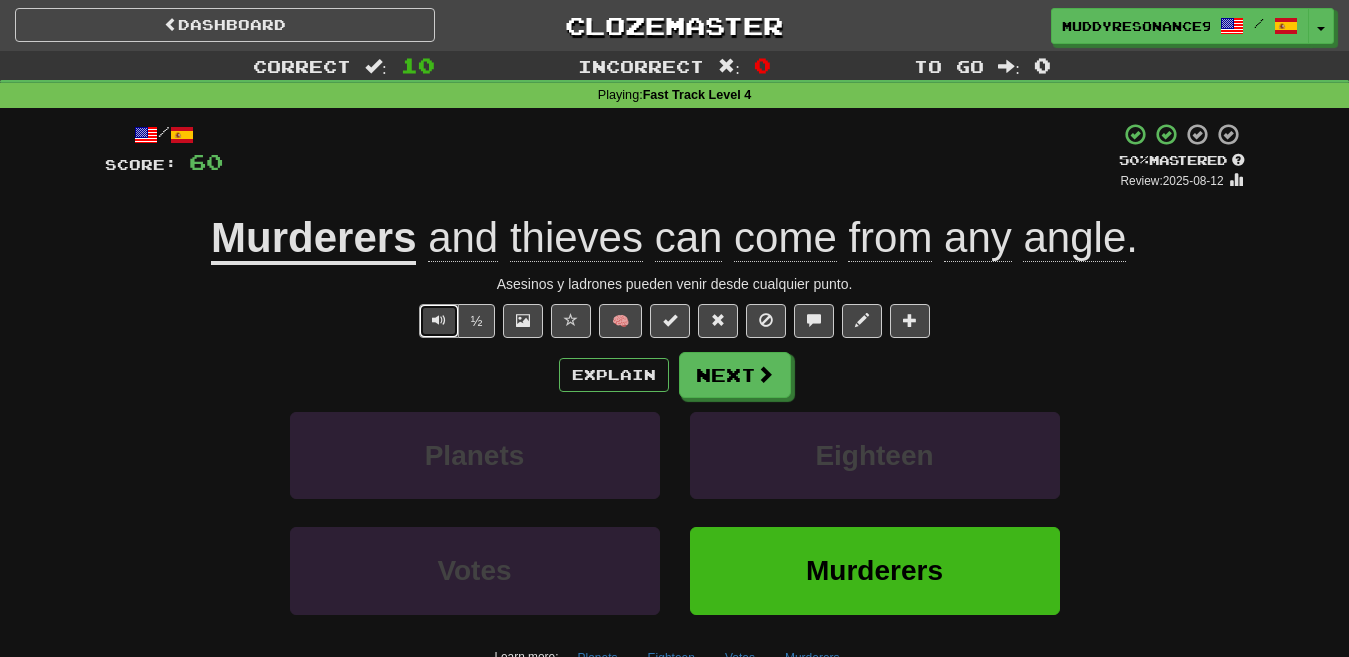 click at bounding box center [439, 321] 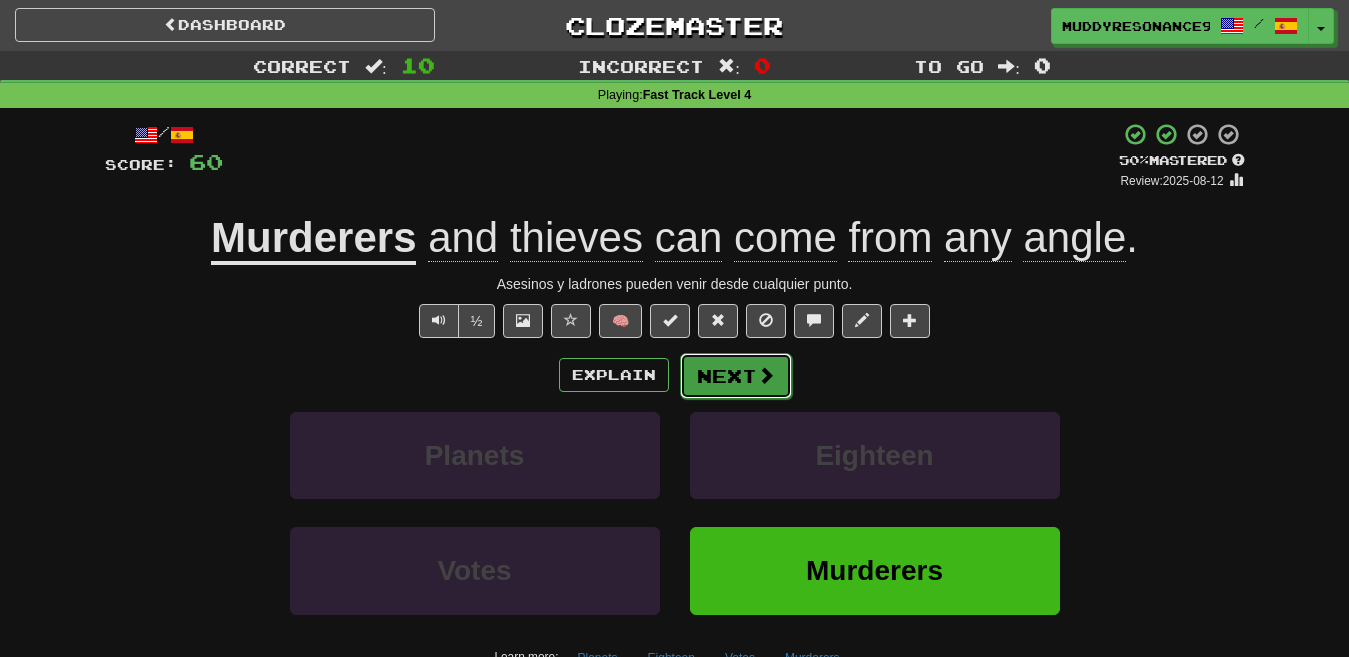 click on "Next" at bounding box center [736, 376] 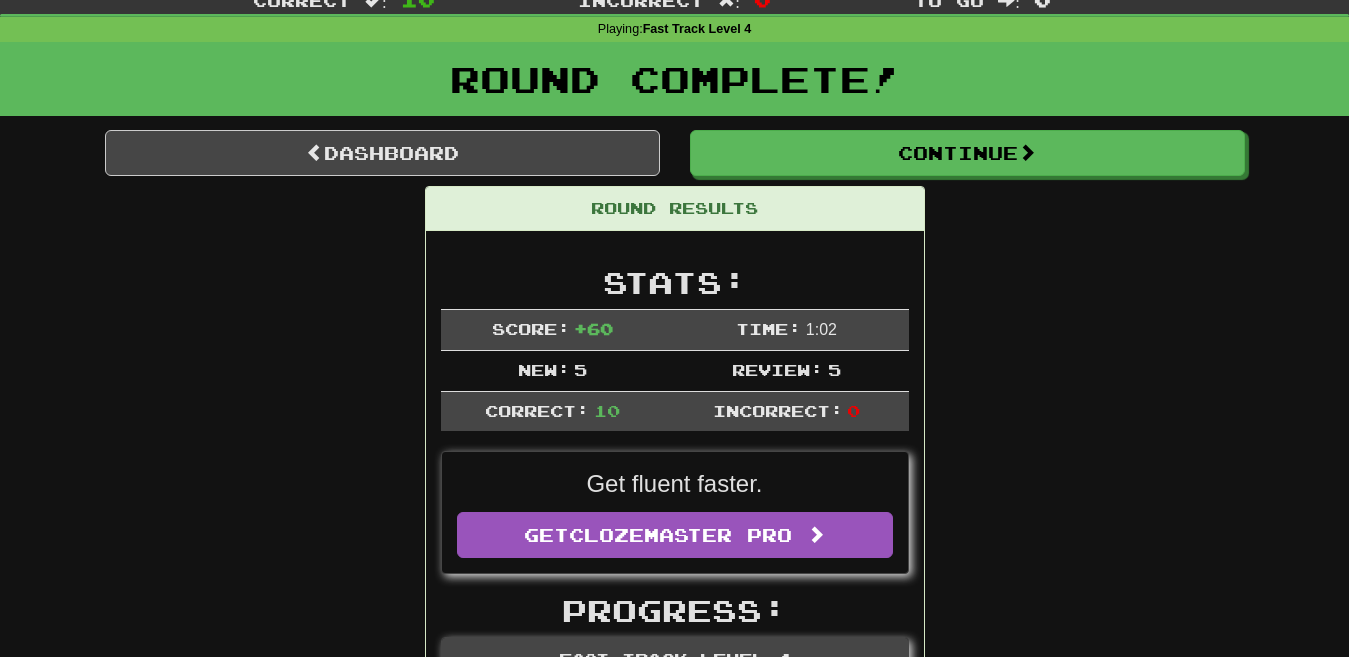 scroll, scrollTop: 0, scrollLeft: 0, axis: both 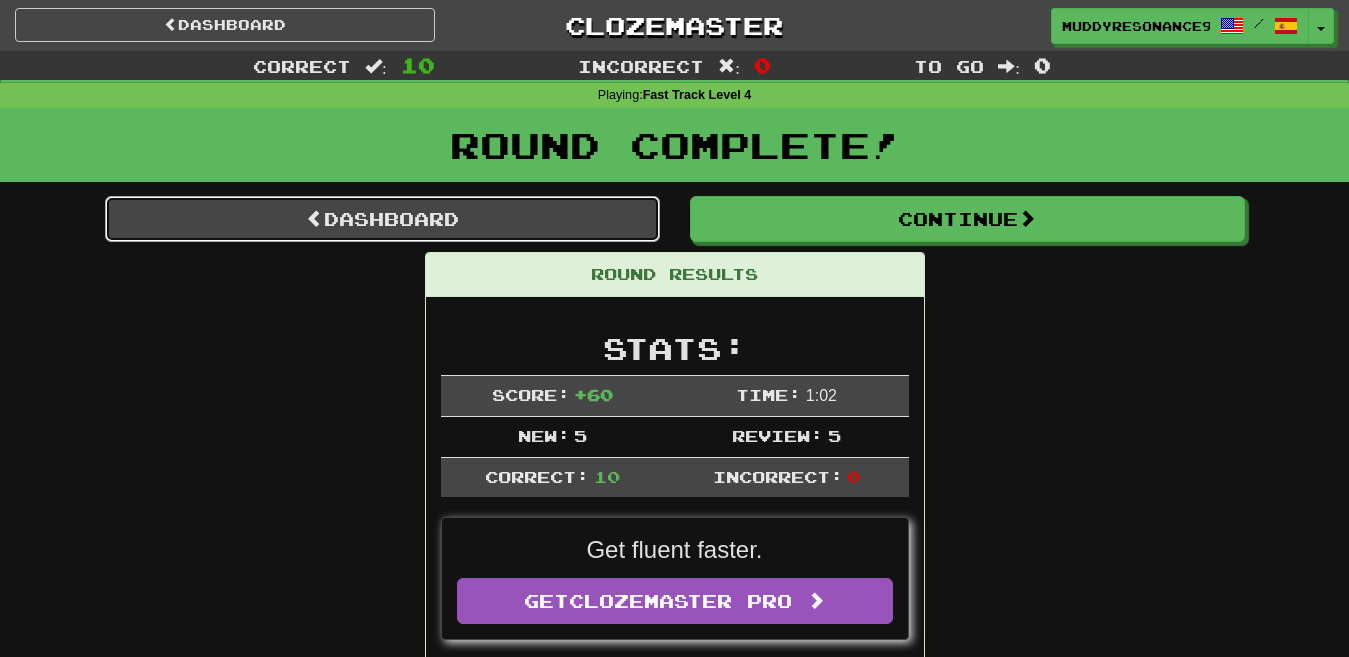 click on "Dashboard" at bounding box center [382, 219] 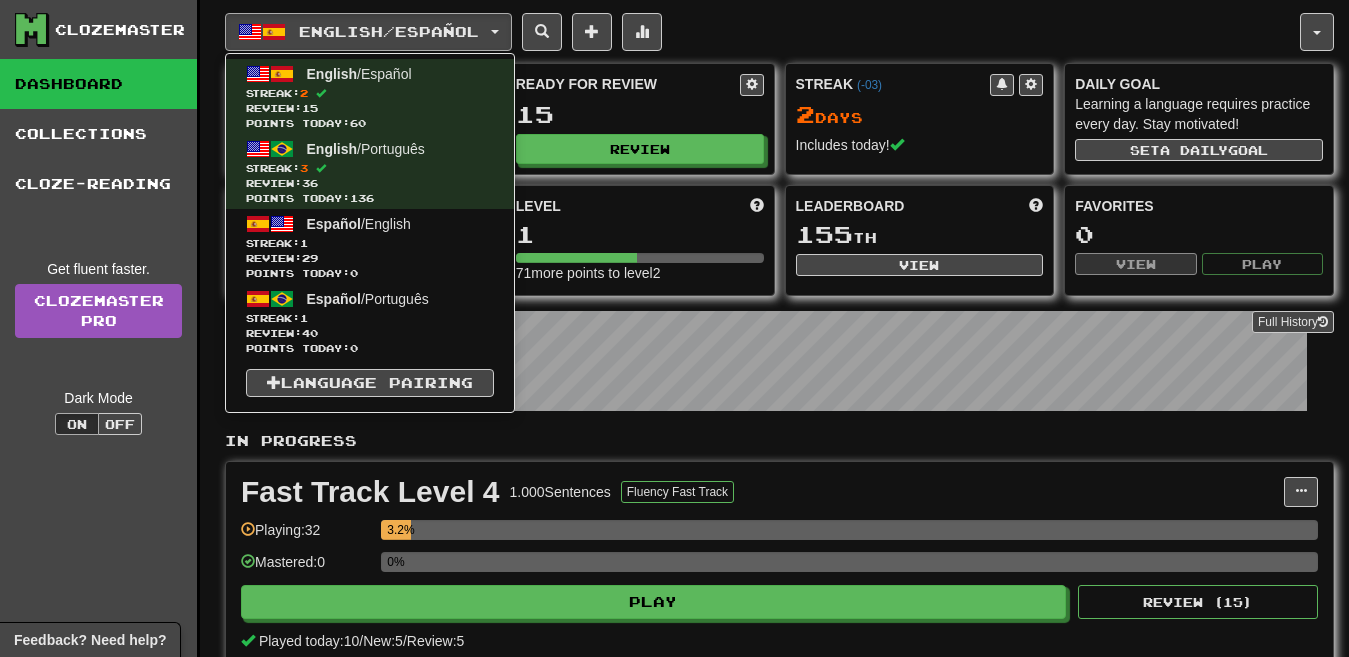 scroll, scrollTop: 0, scrollLeft: 0, axis: both 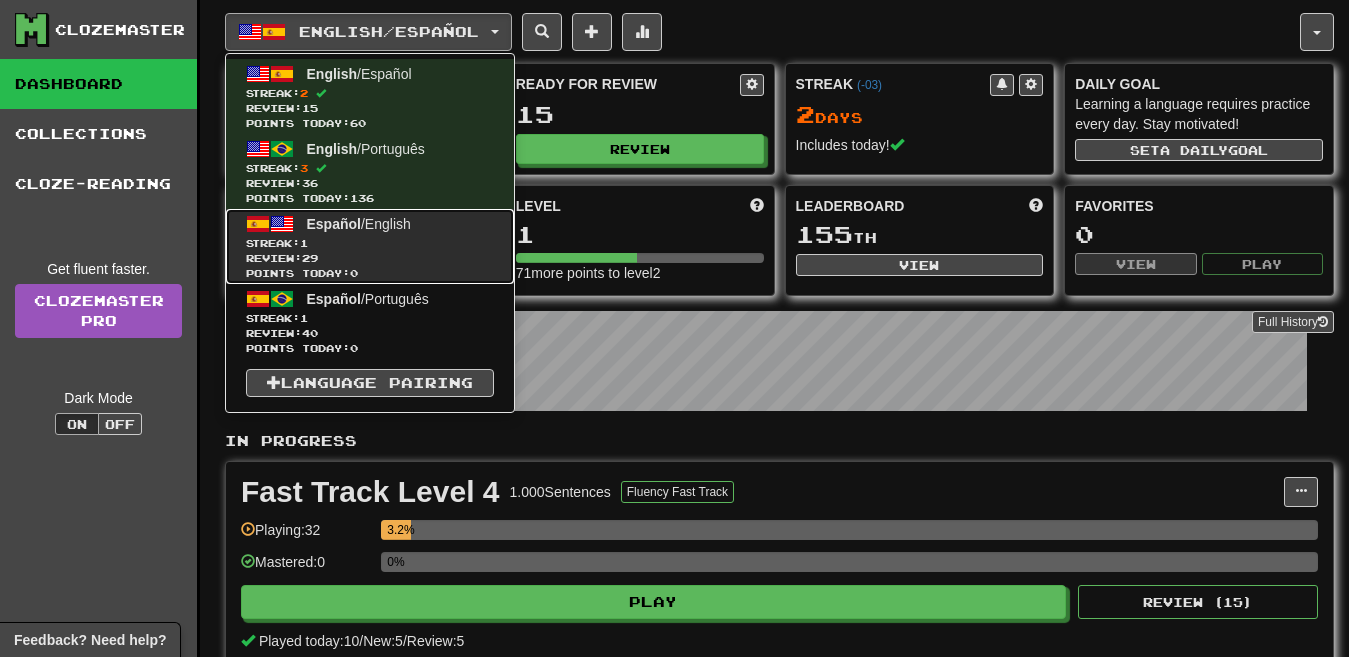 click on "Español  /  English Streak:  1   Review:  29 Points today:  0" at bounding box center (370, 246) 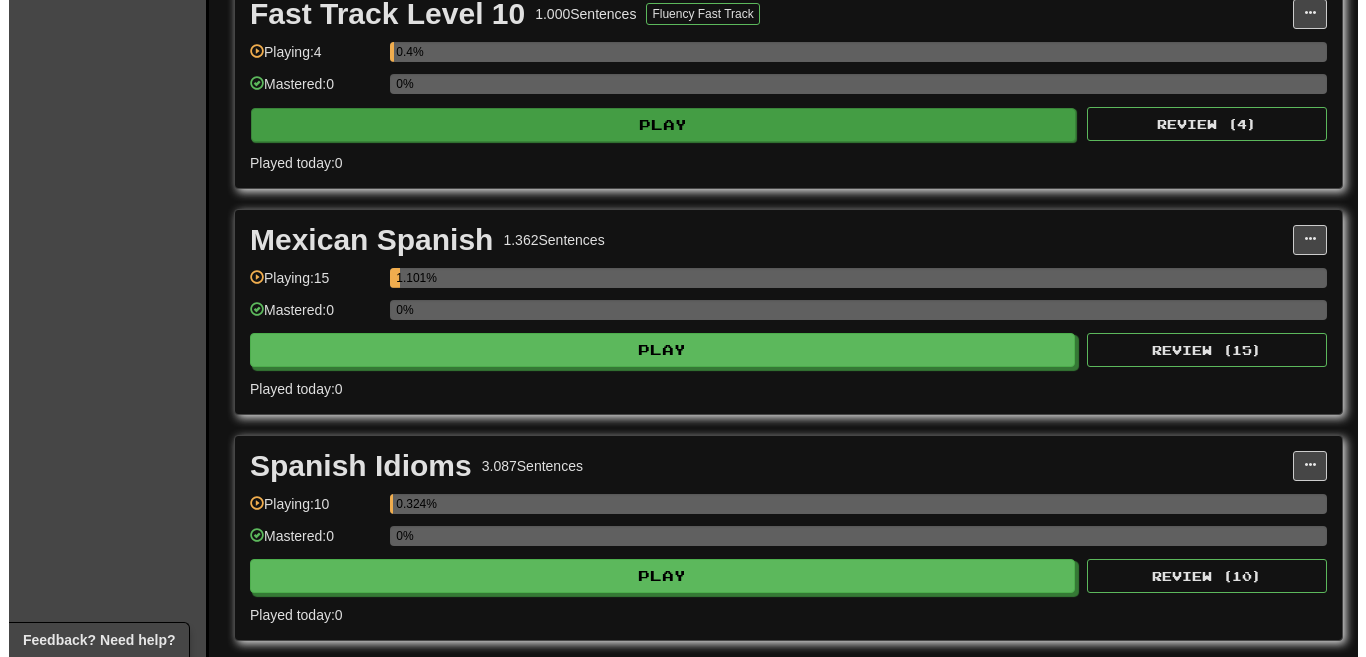 scroll, scrollTop: 478, scrollLeft: 0, axis: vertical 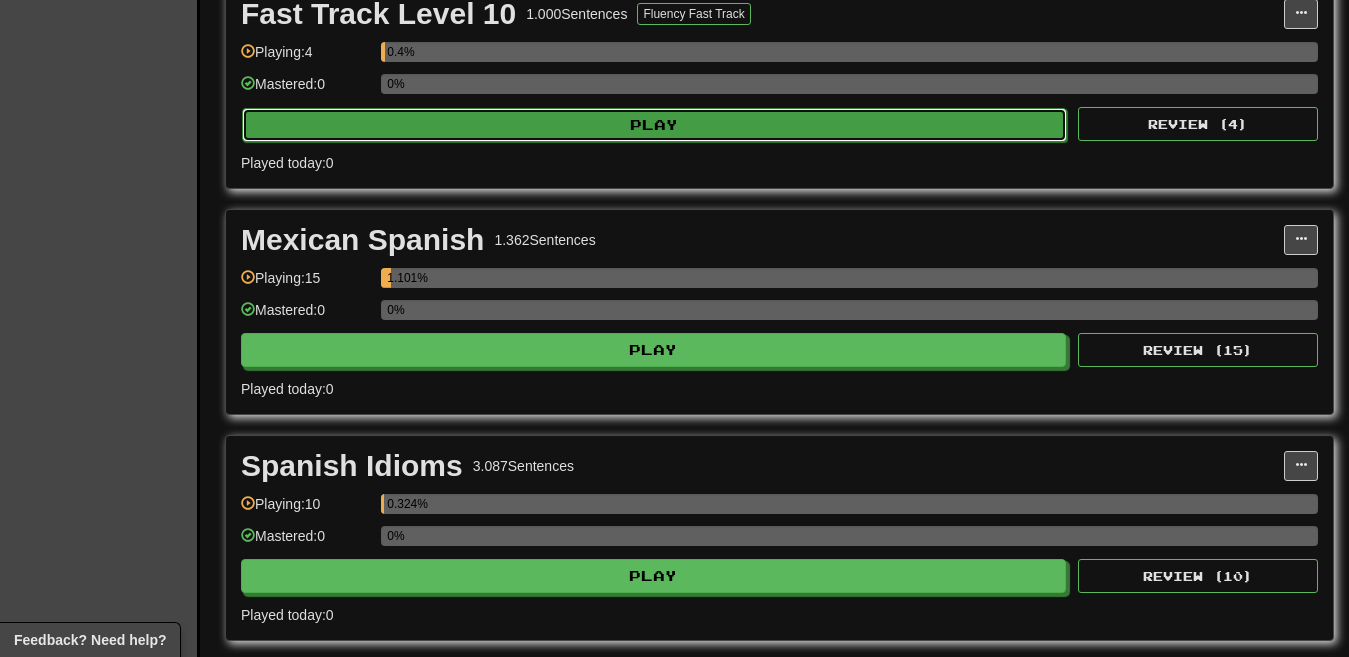click on "Play" at bounding box center [654, 125] 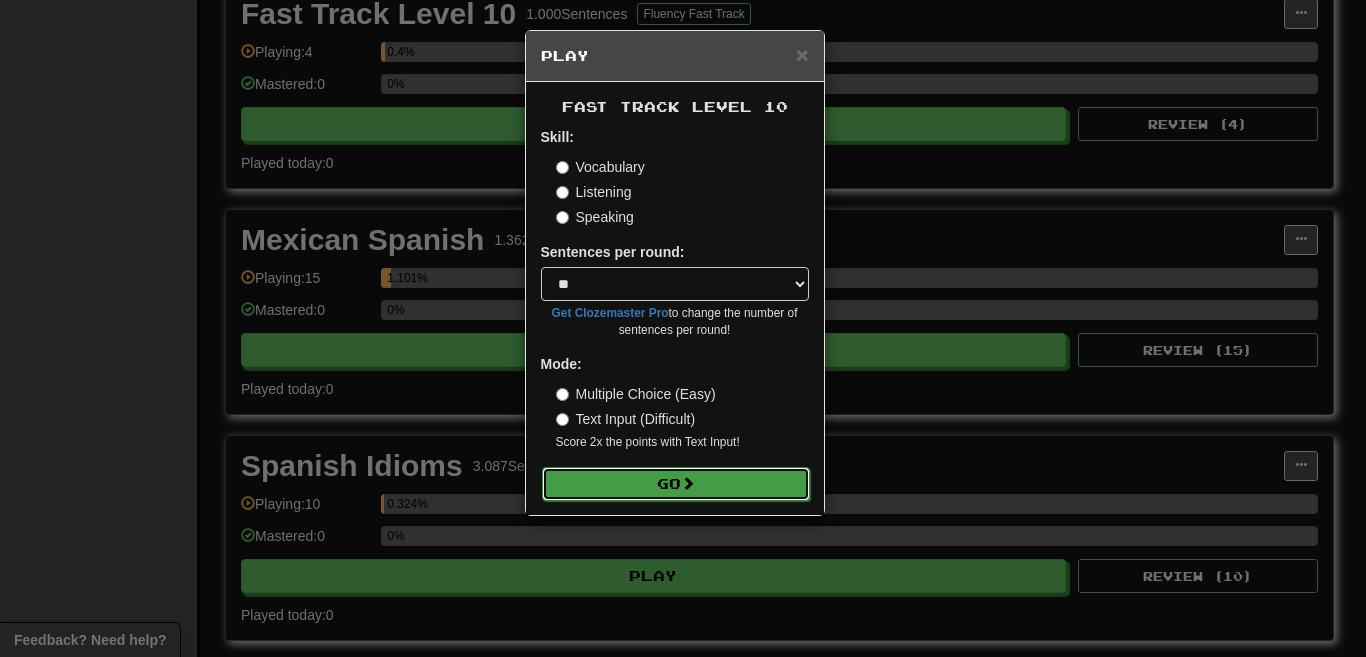 click on "Go" at bounding box center [676, 484] 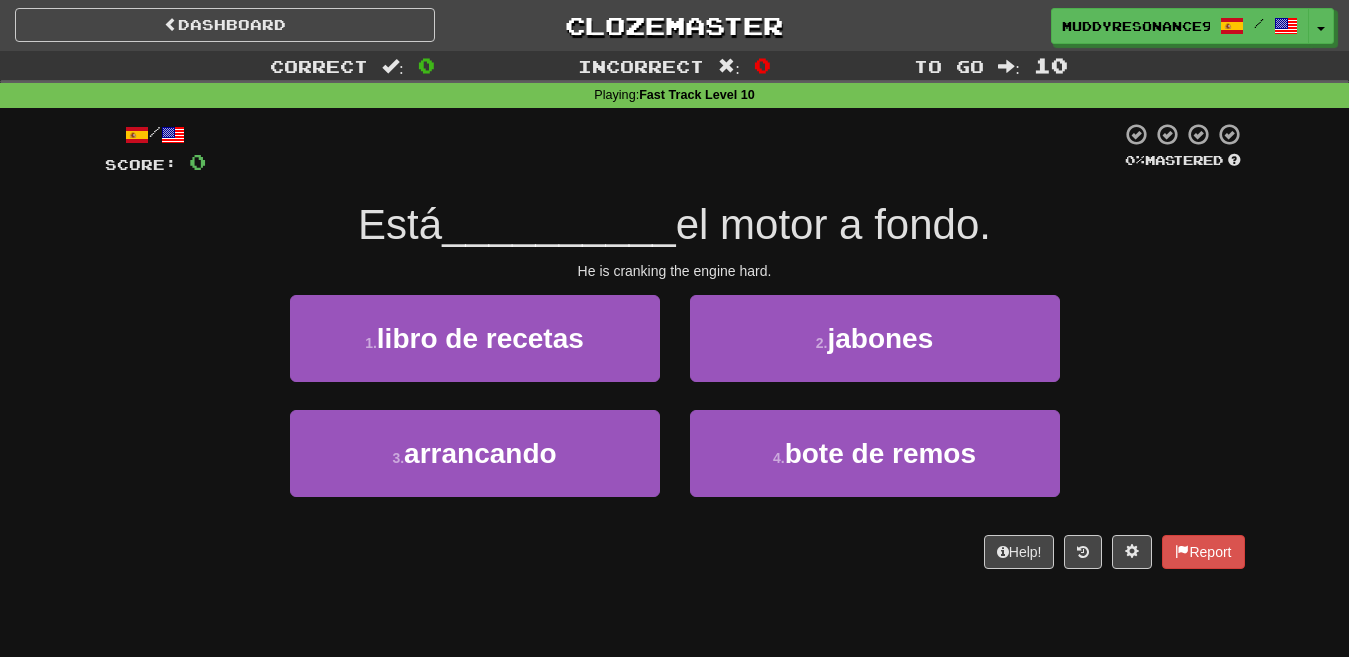 scroll, scrollTop: 0, scrollLeft: 0, axis: both 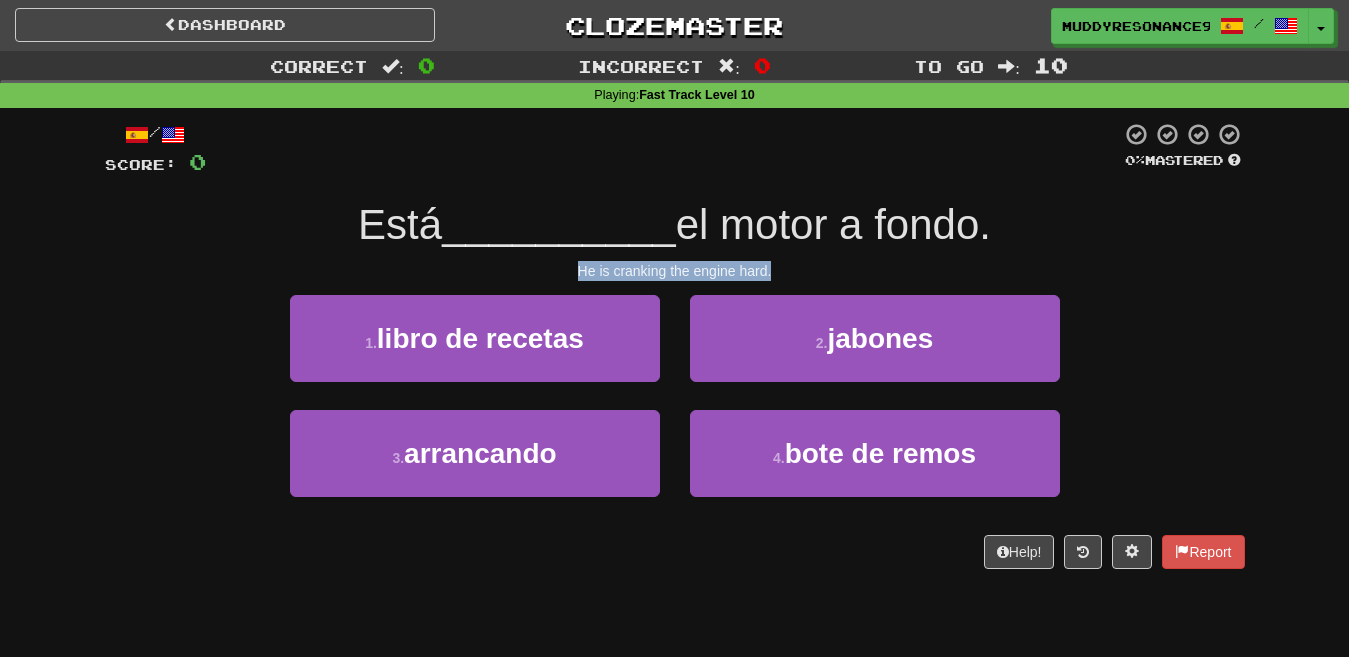 drag, startPoint x: 575, startPoint y: 271, endPoint x: 774, endPoint y: 278, distance: 199.12308 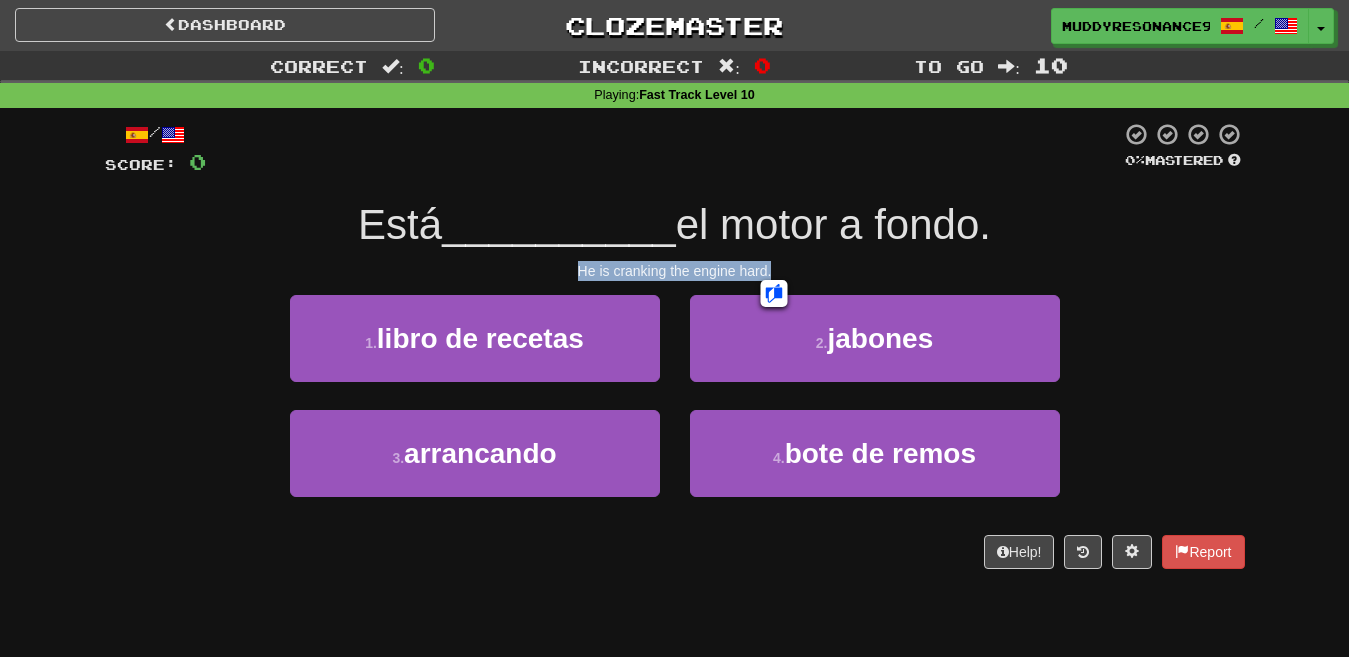 click 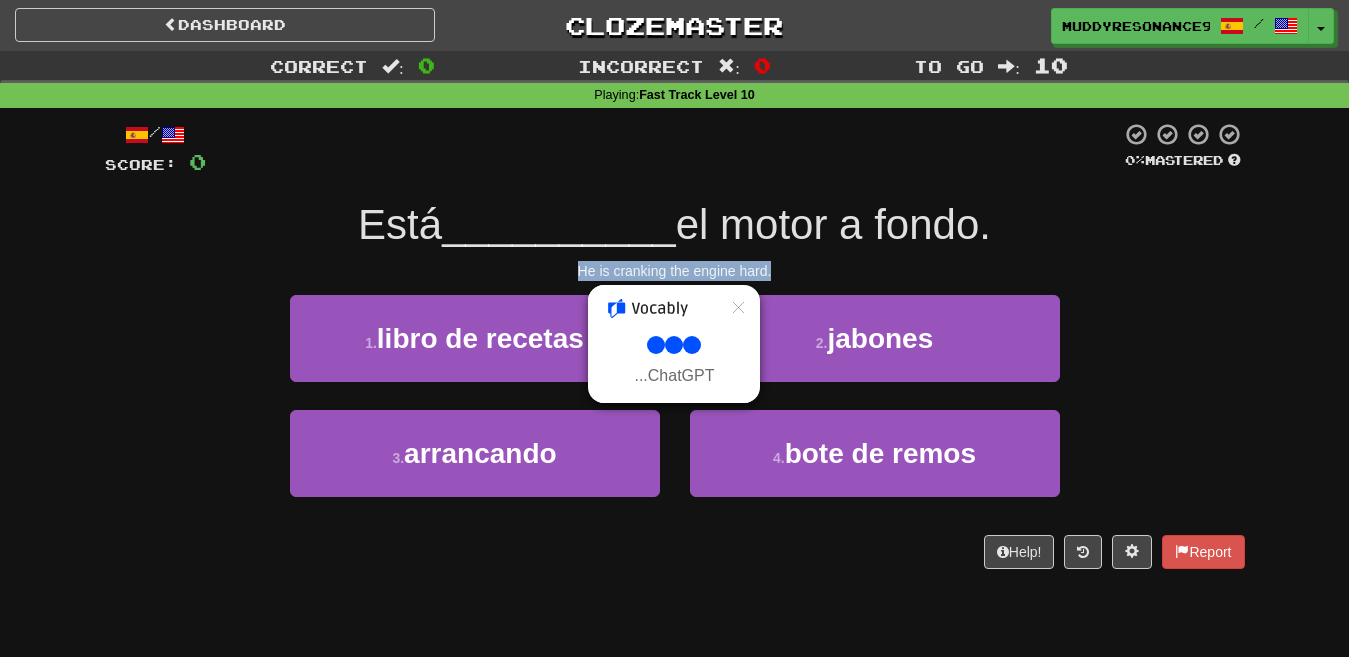 select on "**" 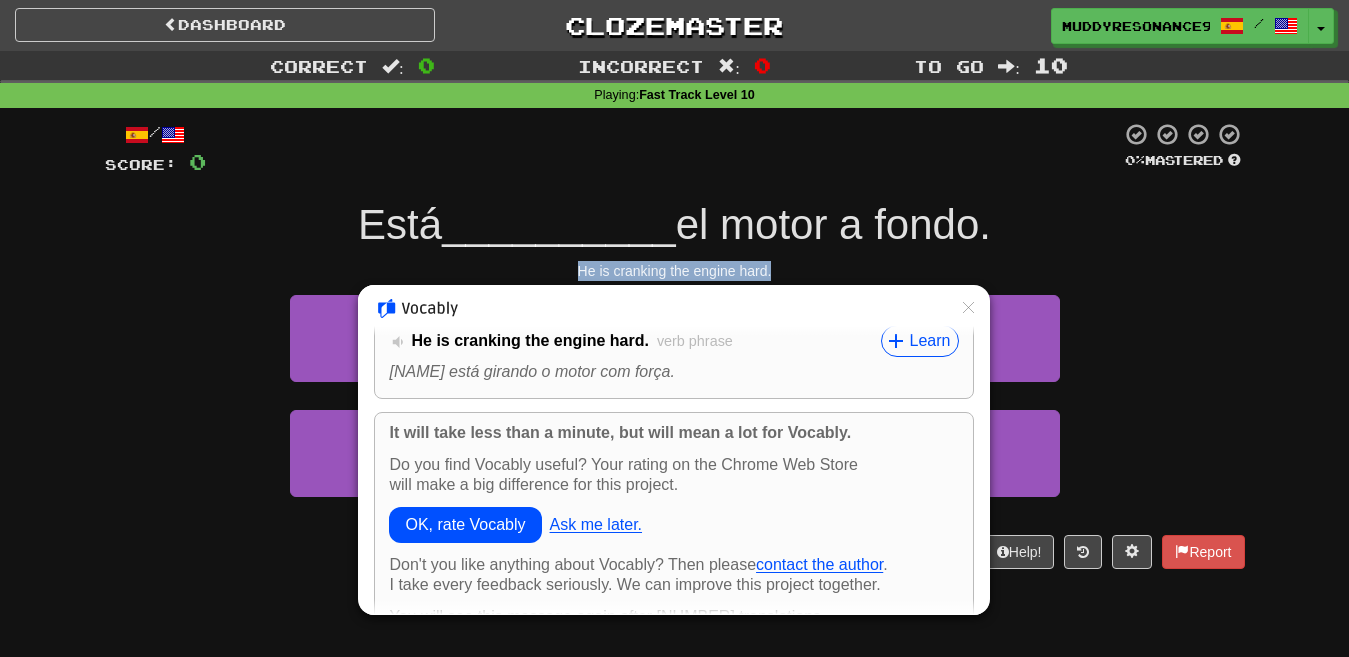 scroll, scrollTop: 416, scrollLeft: 0, axis: vertical 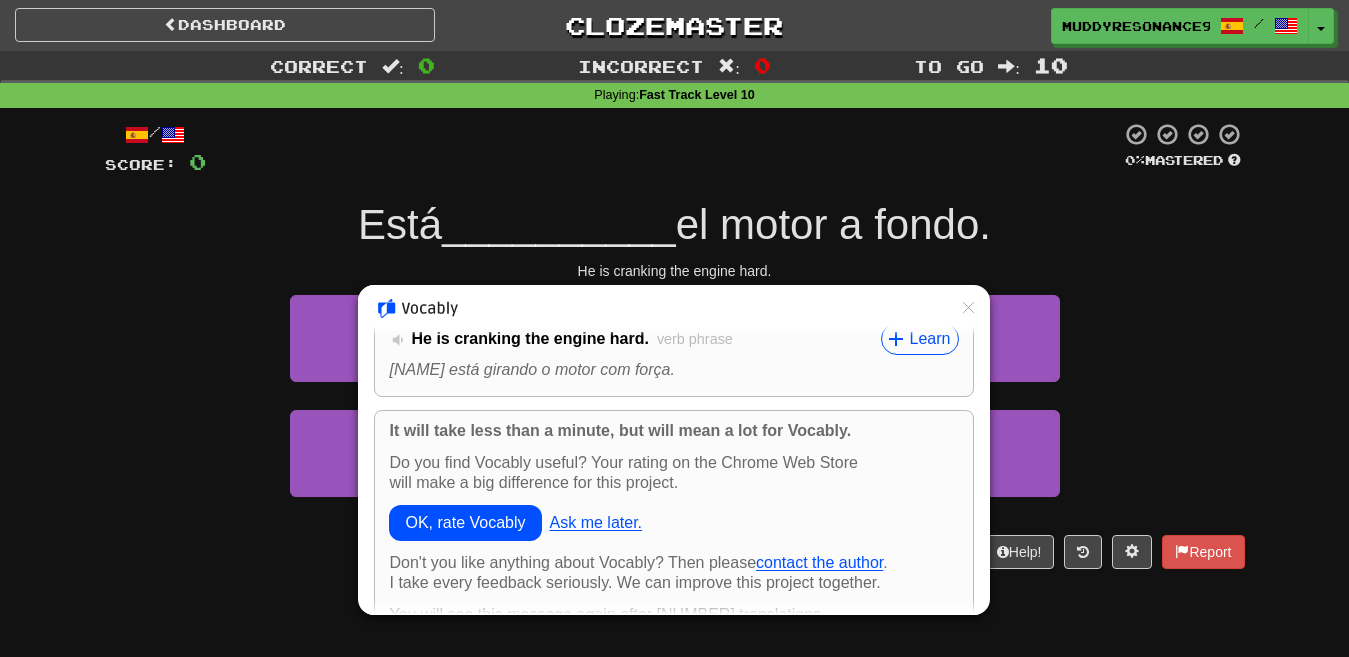 click at bounding box center [674, 328] 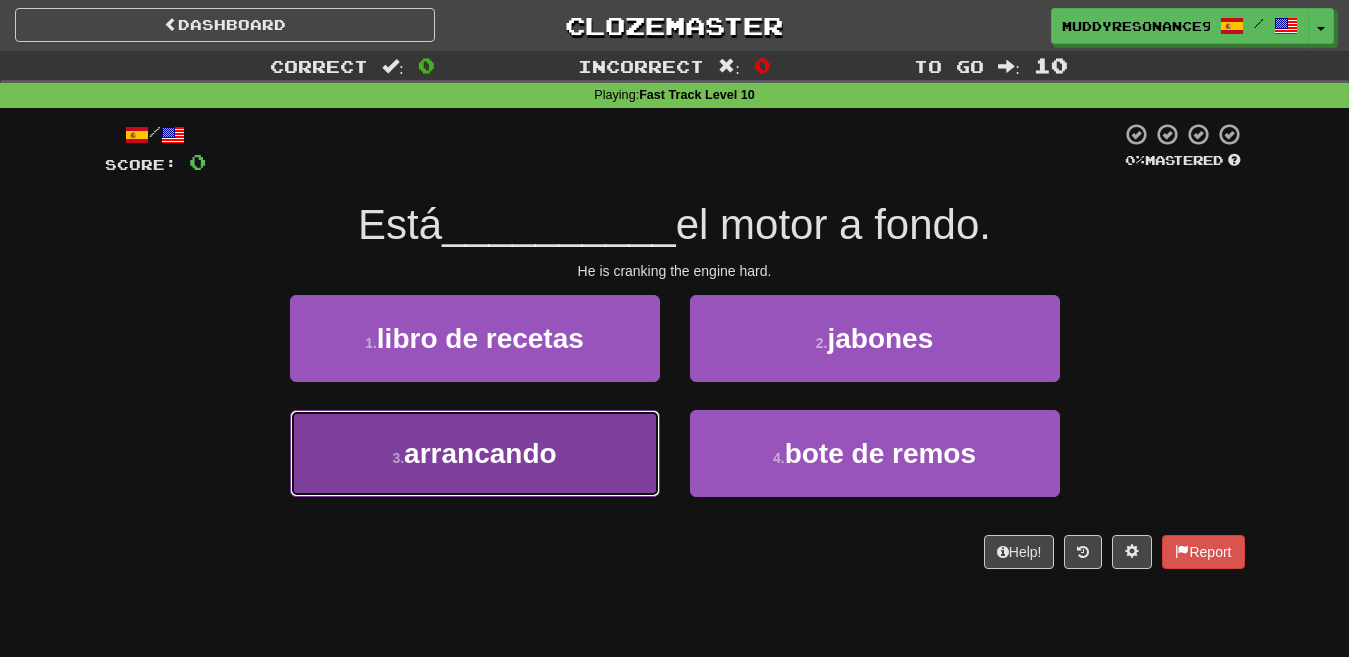 click on "arrancando" at bounding box center [480, 453] 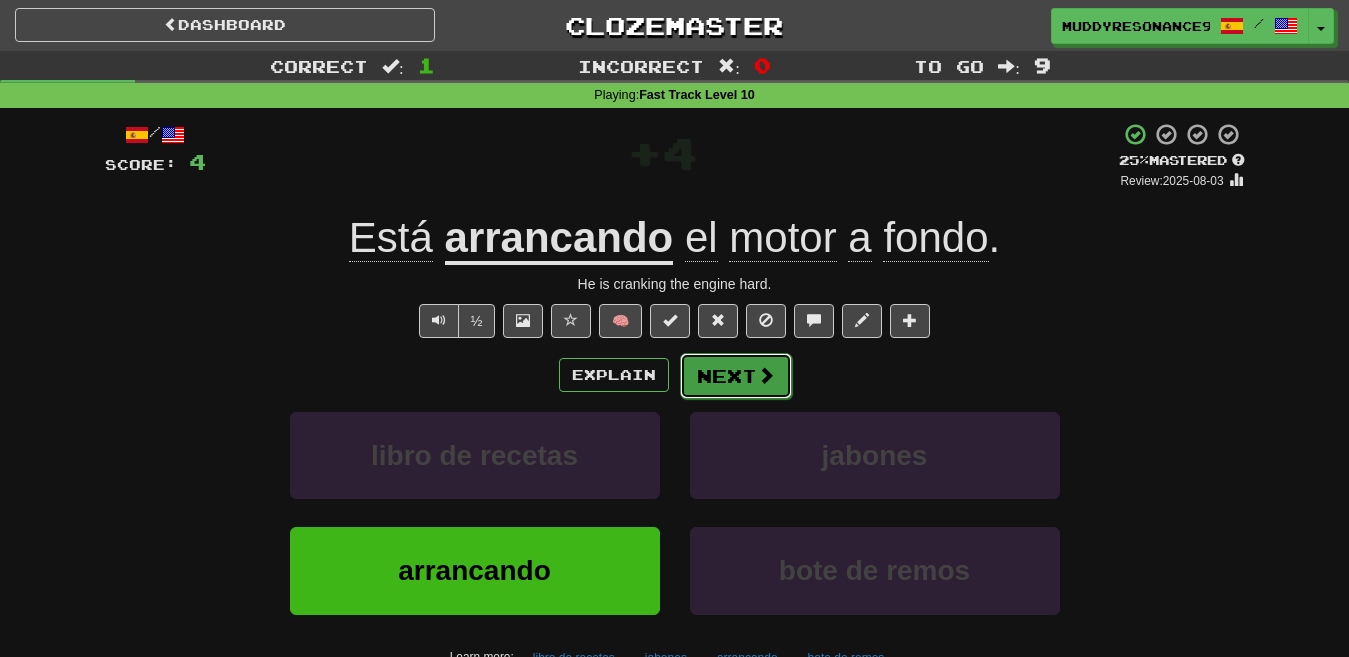 click on "Next" at bounding box center (736, 376) 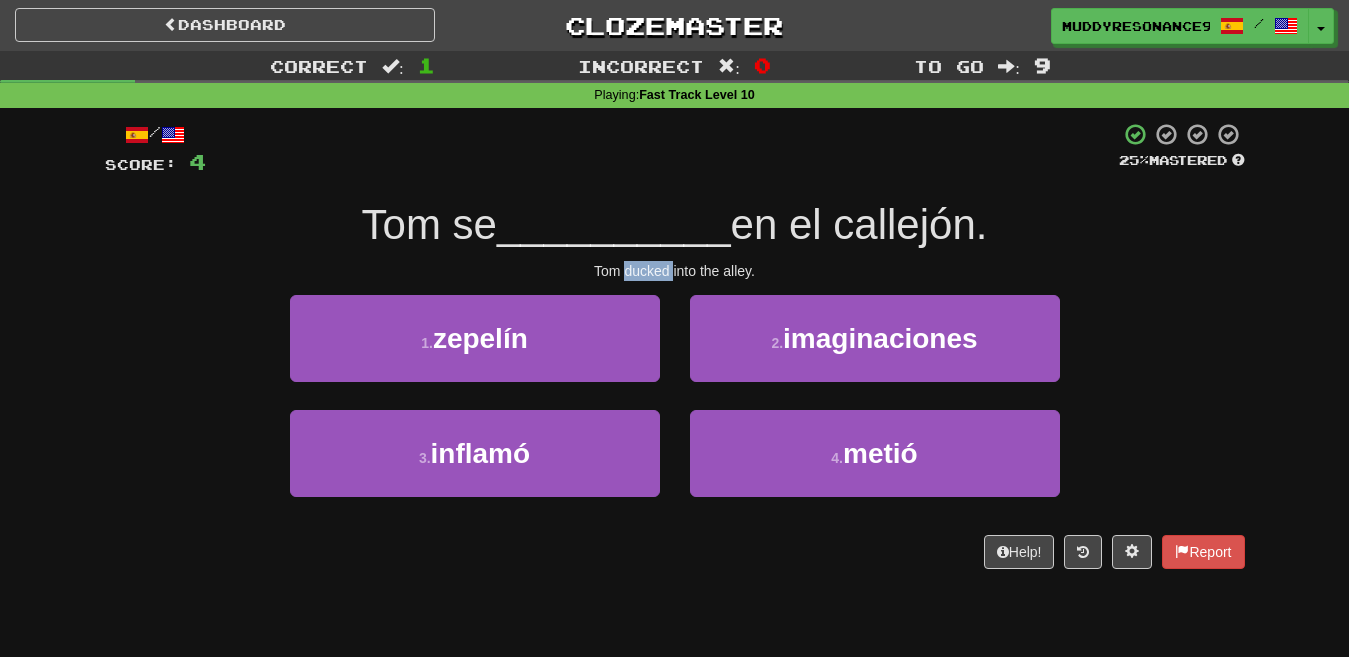 drag, startPoint x: 625, startPoint y: 272, endPoint x: 672, endPoint y: 275, distance: 47.095646 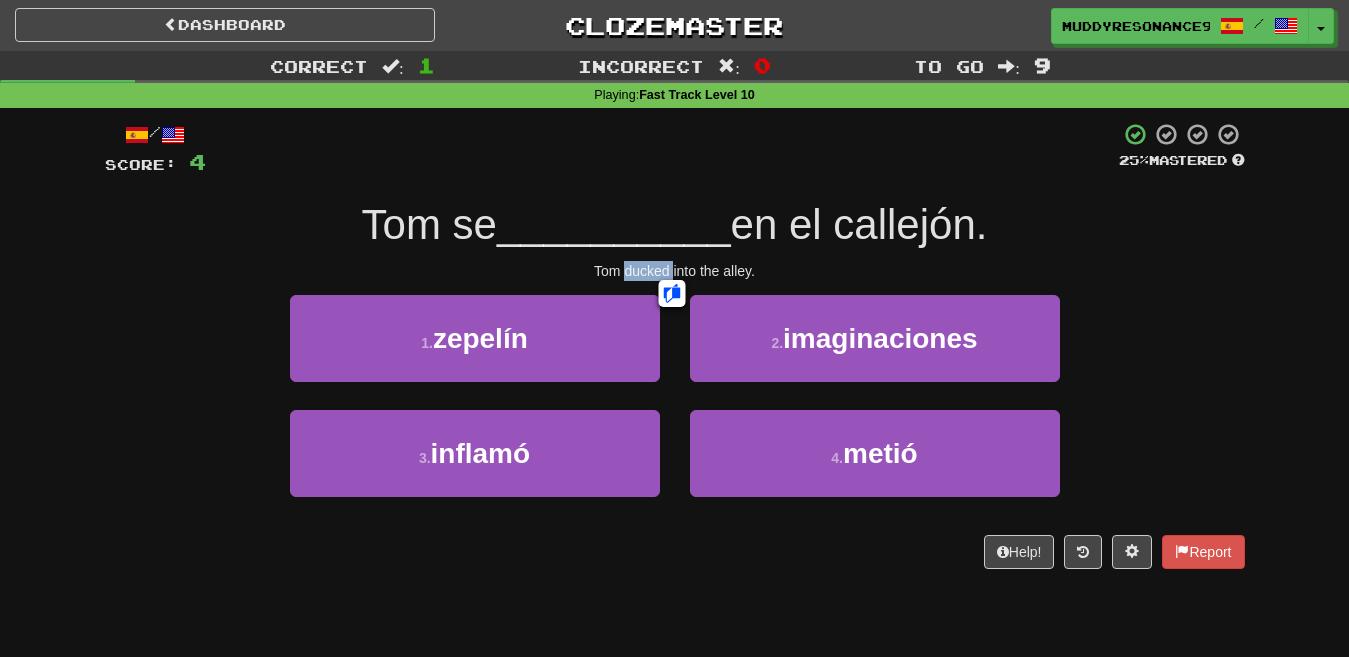 click 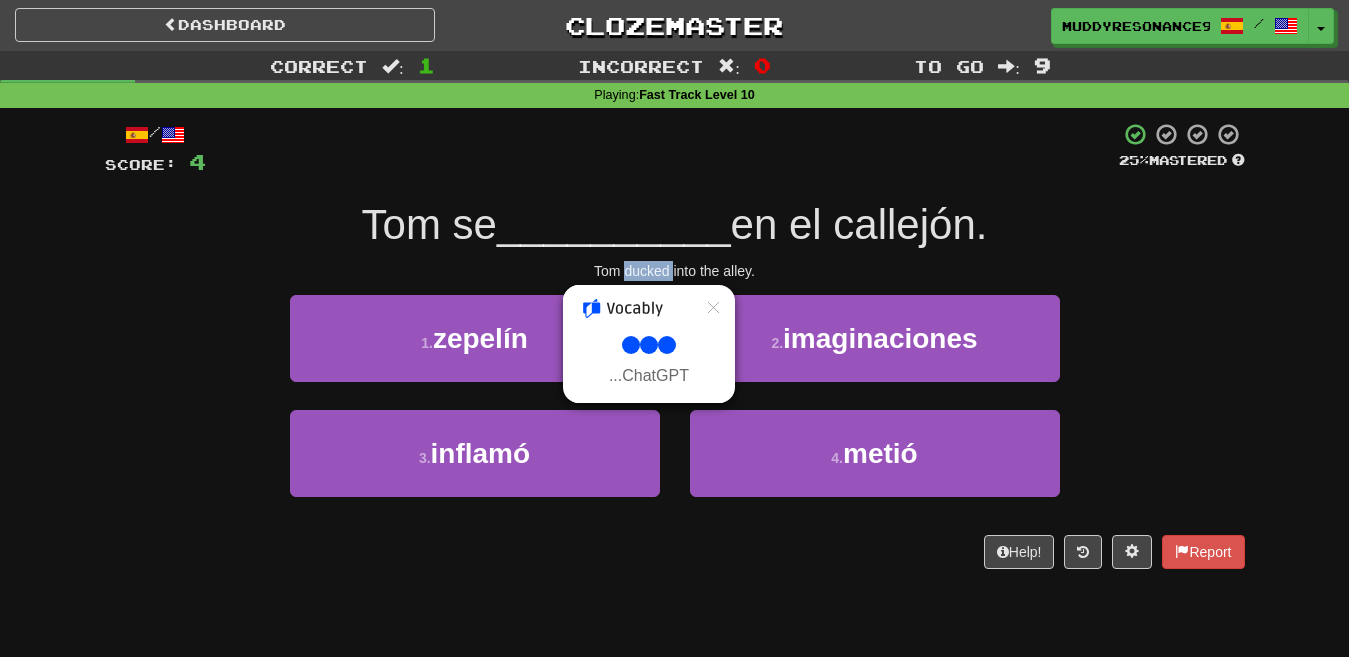 select on "**" 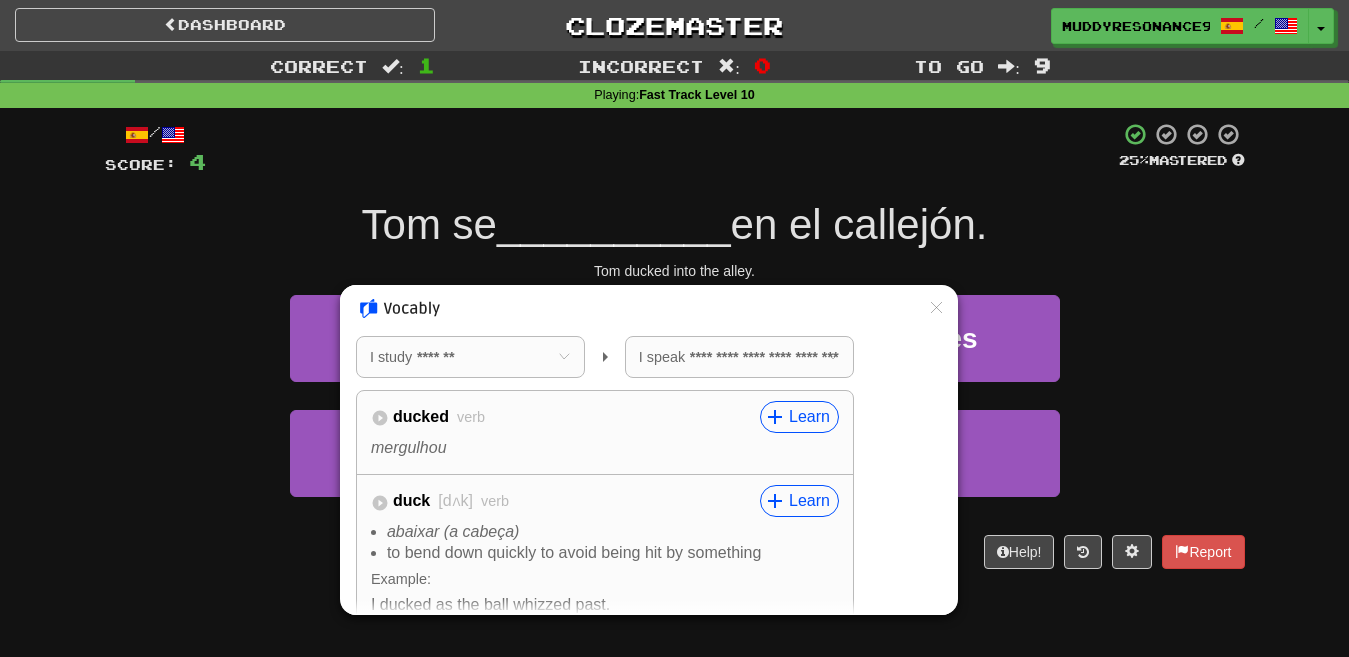 click at bounding box center (674, 328) 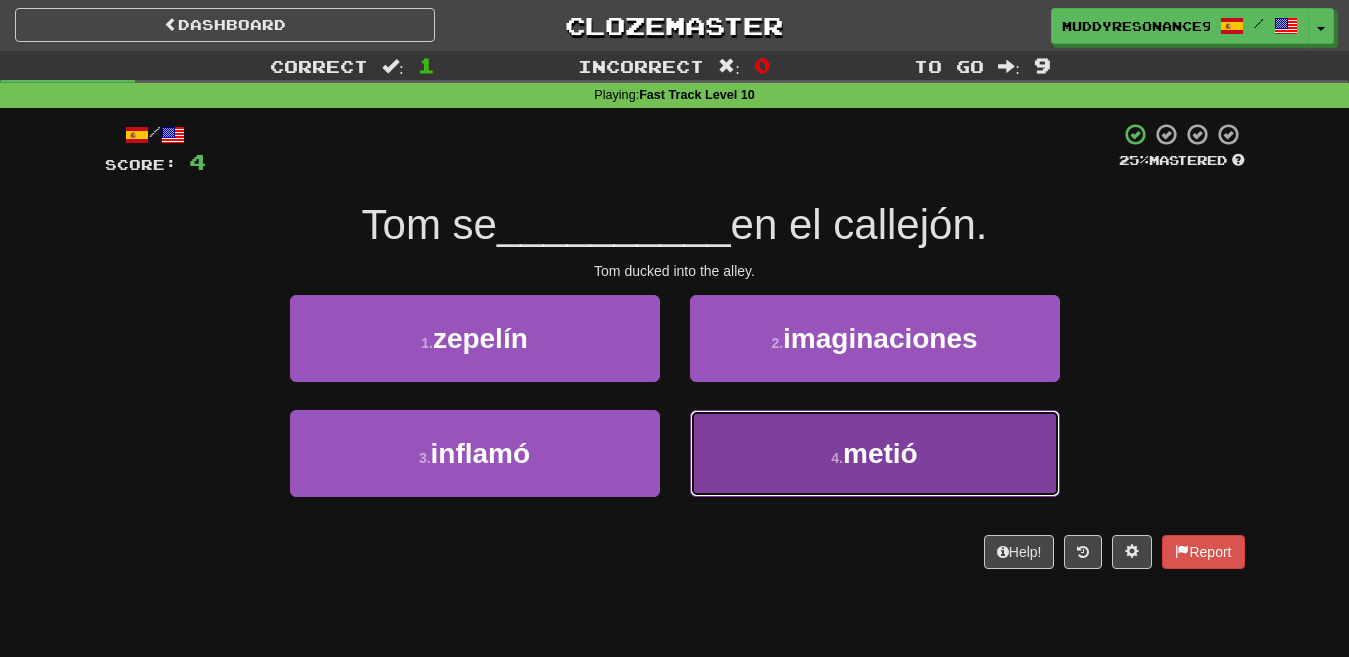 click on "metió" at bounding box center [880, 453] 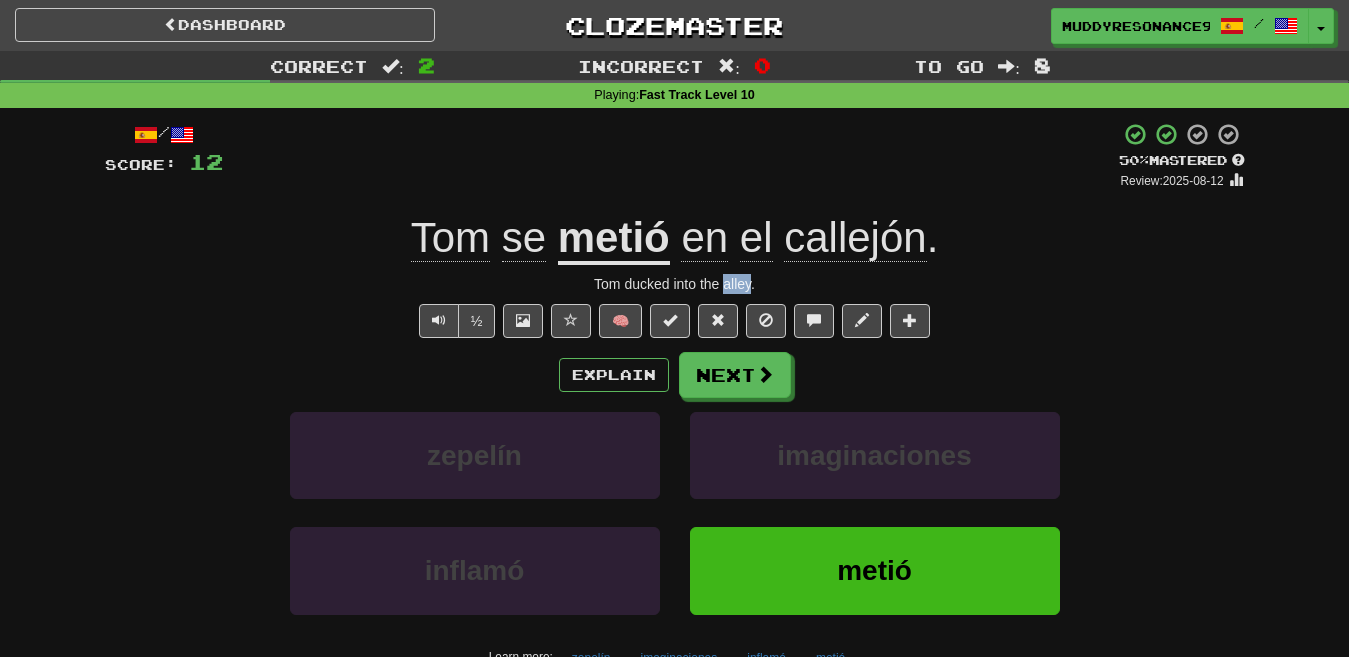 drag, startPoint x: 723, startPoint y: 290, endPoint x: 752, endPoint y: 287, distance: 29.15476 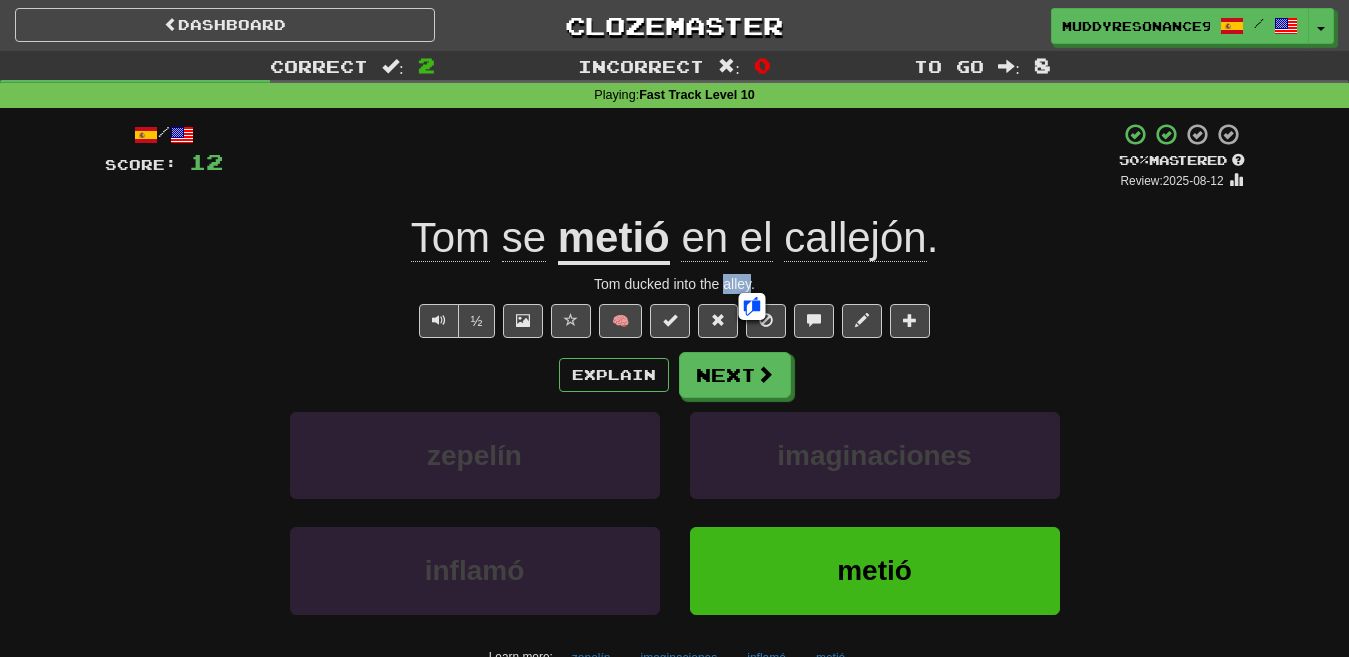 click 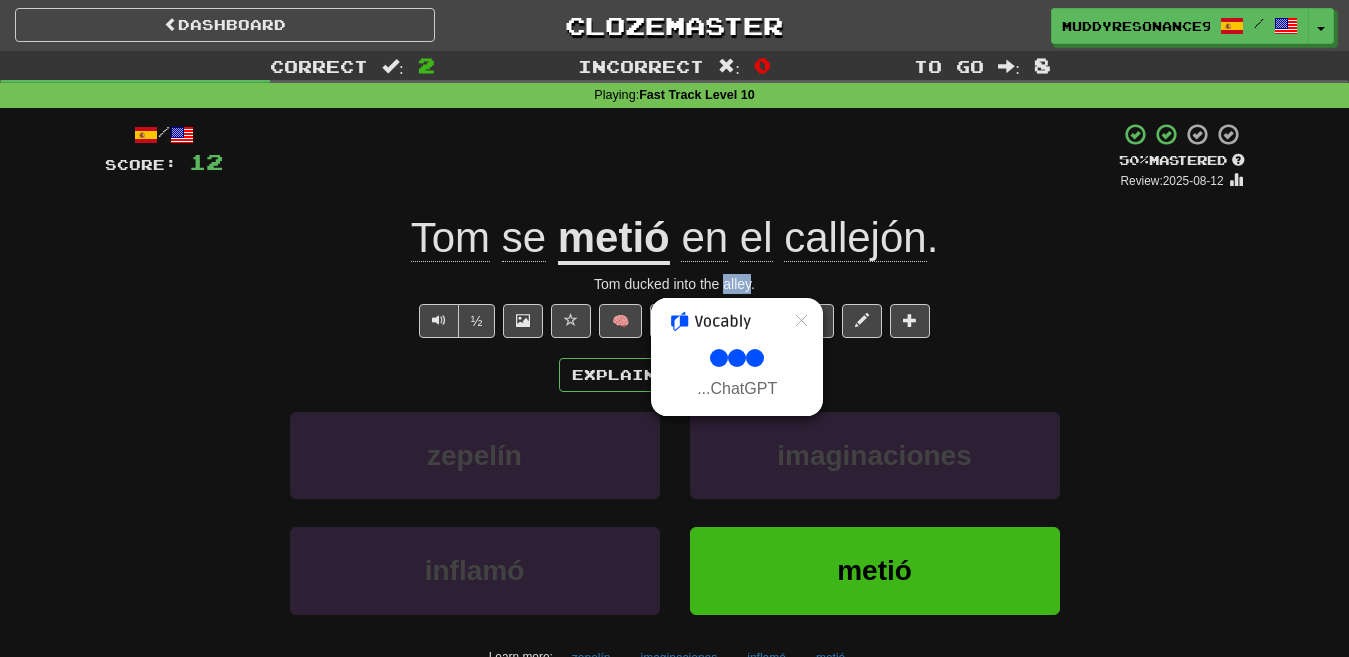 select on "**" 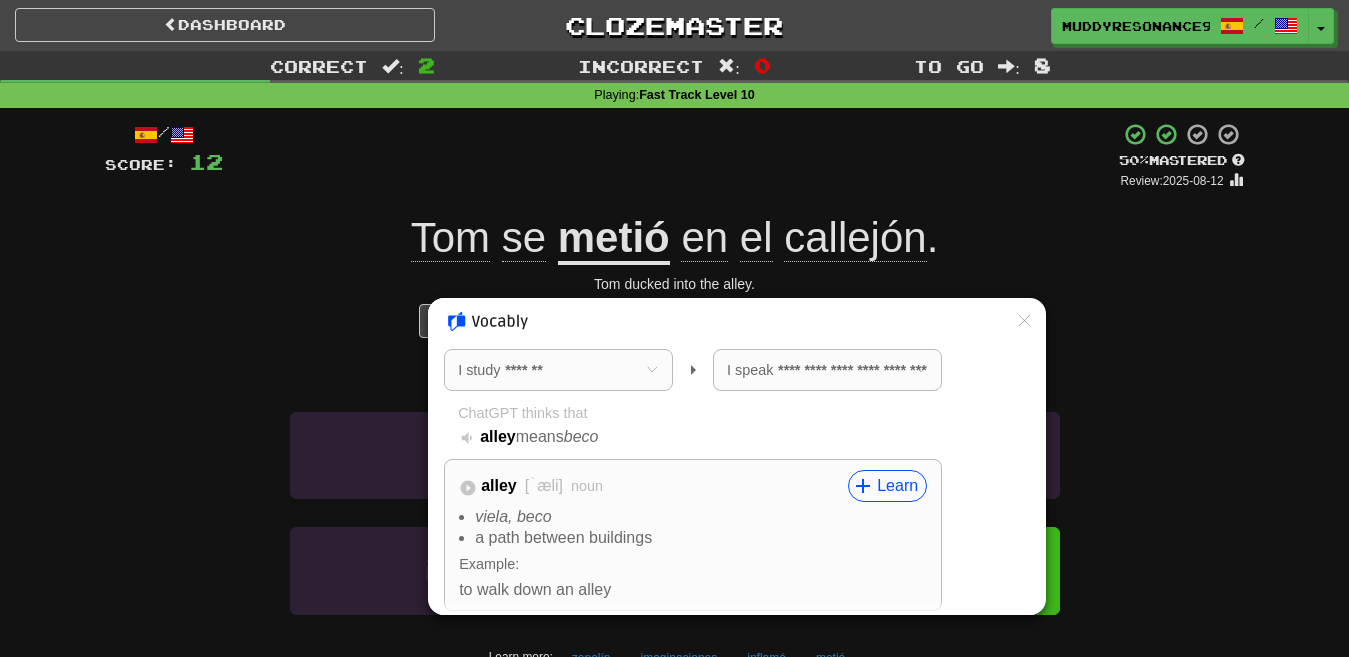 click at bounding box center (674, 328) 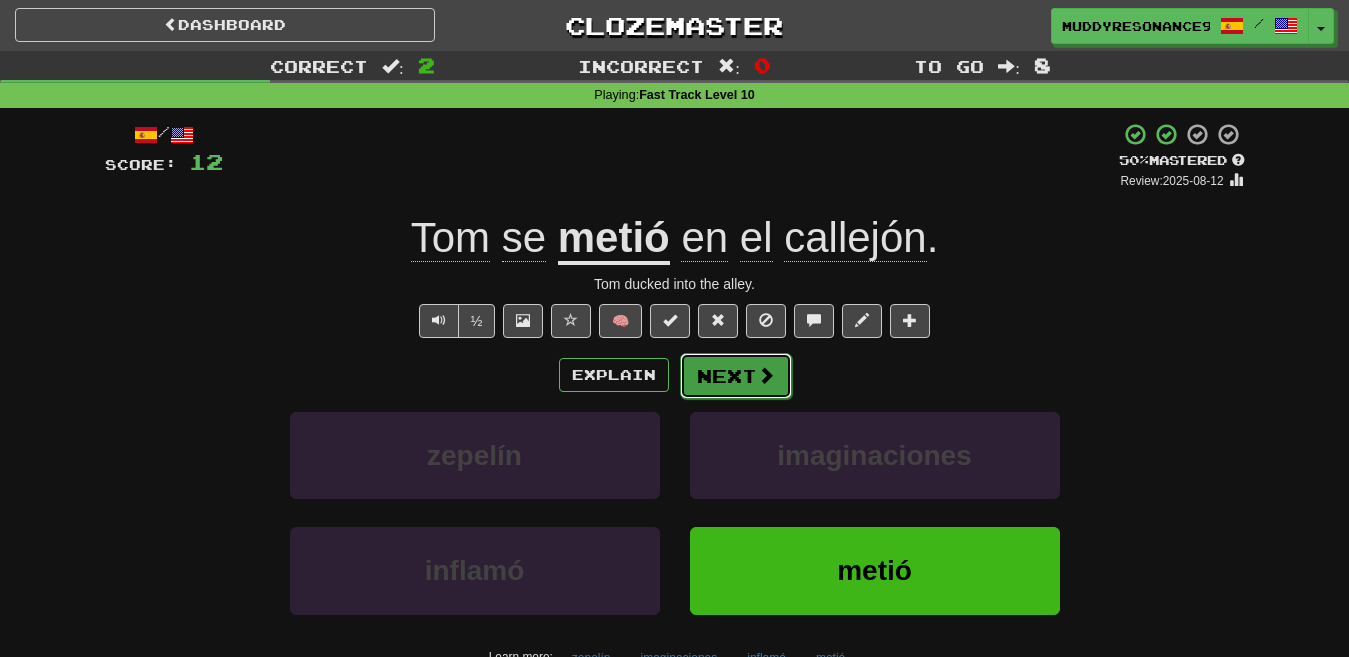 click on "Next" at bounding box center [736, 376] 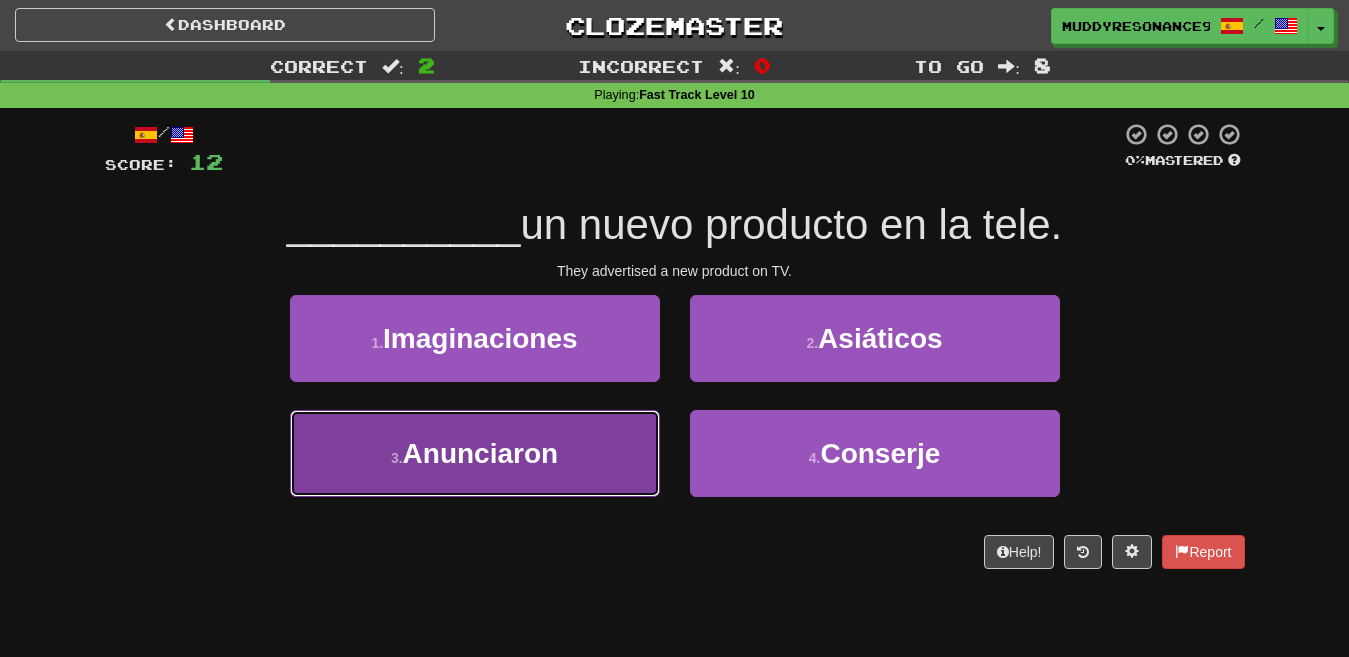 click on "3 .  Anunciaron" at bounding box center [475, 453] 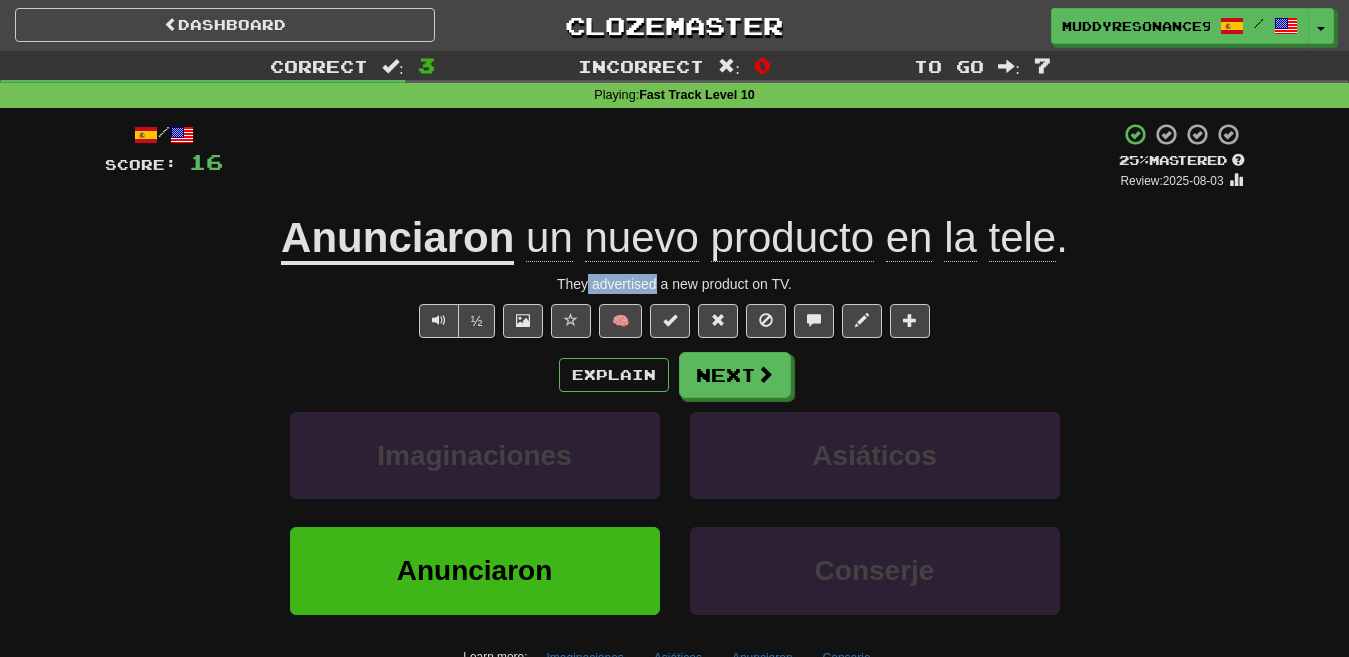 drag, startPoint x: 589, startPoint y: 289, endPoint x: 655, endPoint y: 285, distance: 66.1211 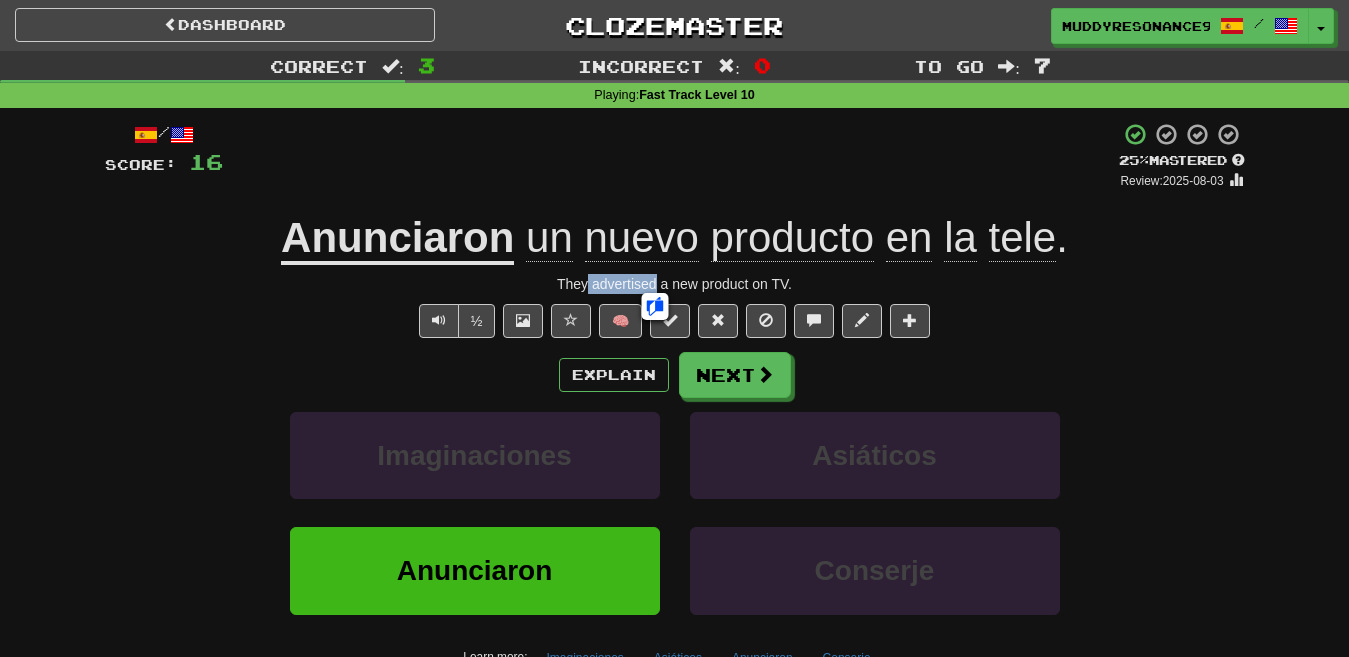 copy on "advertised" 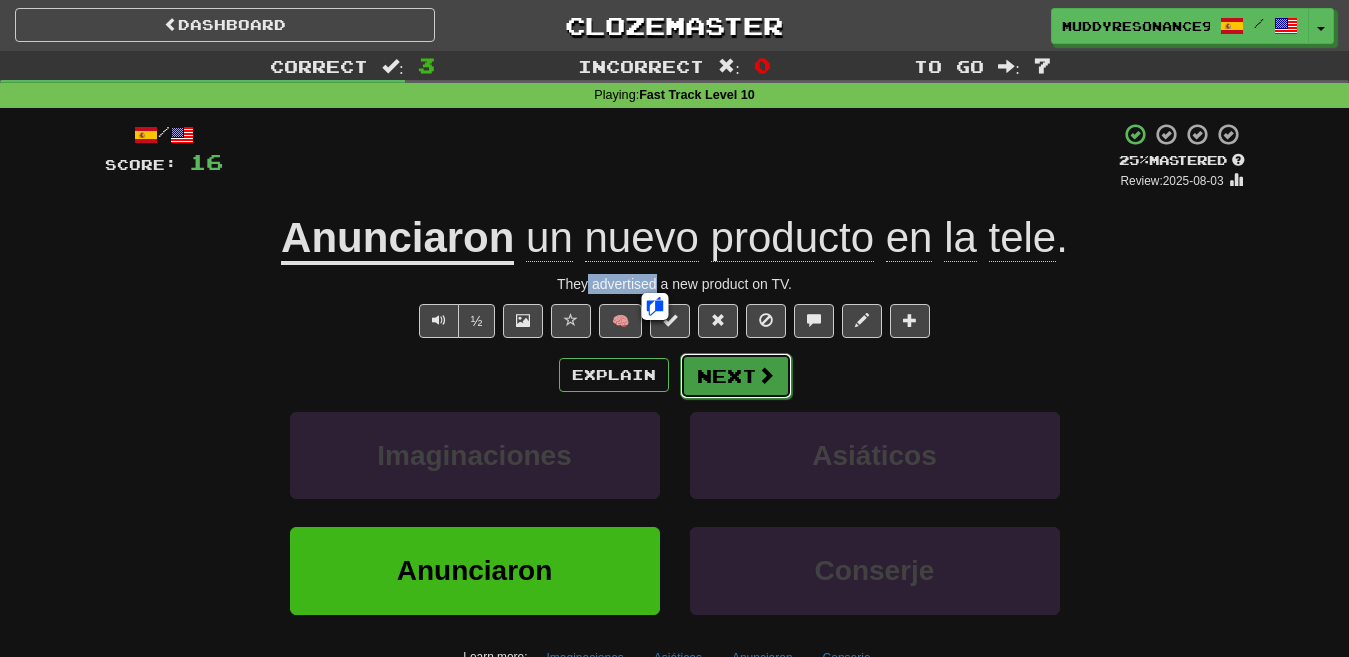 click at bounding box center (766, 375) 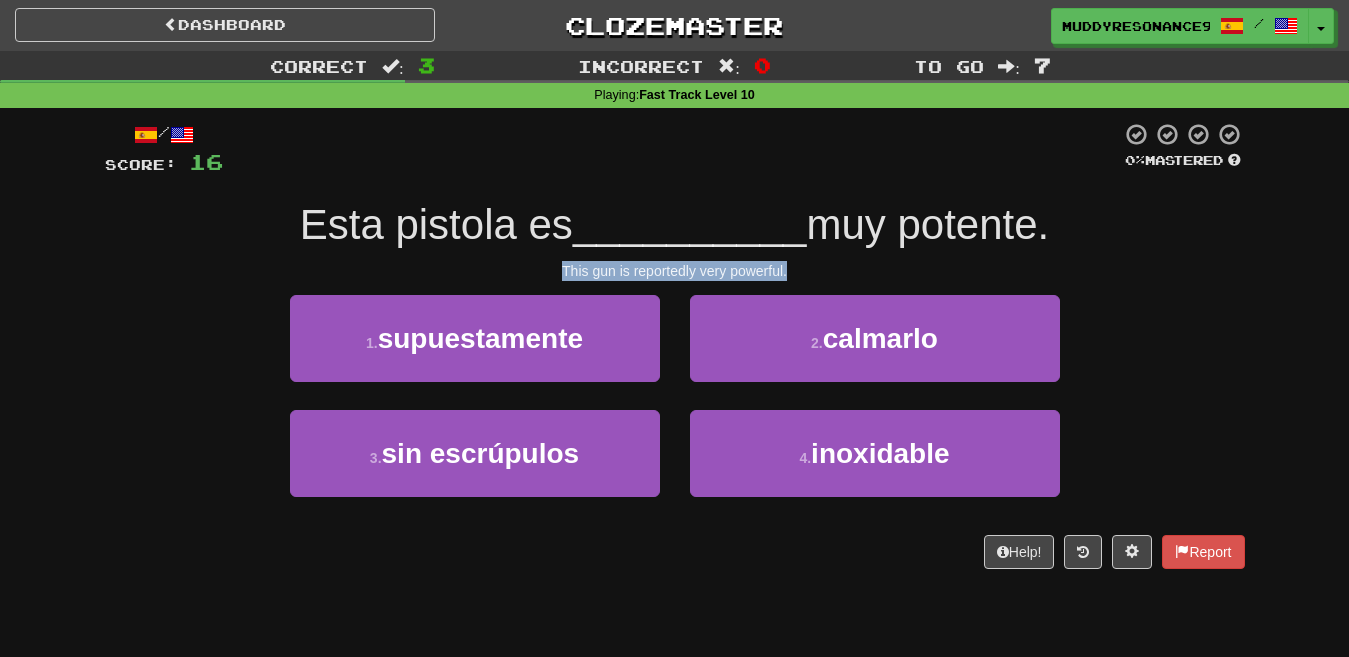 drag, startPoint x: 556, startPoint y: 273, endPoint x: 791, endPoint y: 268, distance: 235.05319 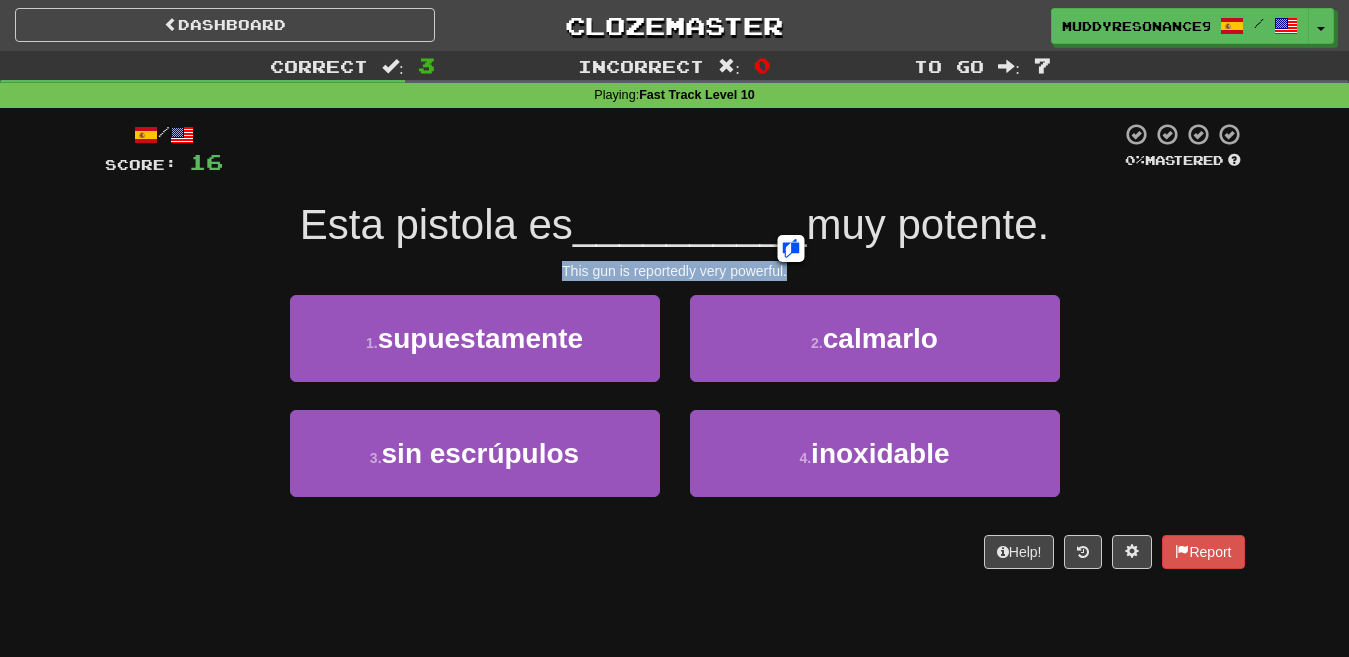 click 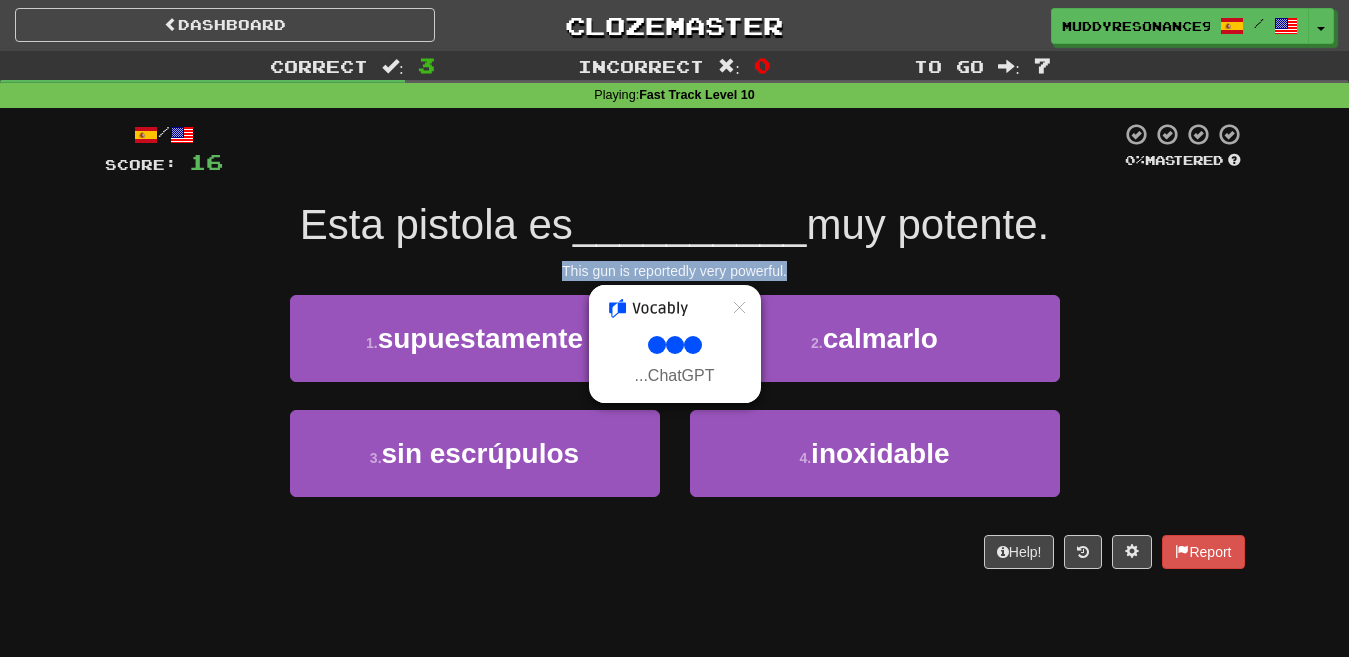 select on "**" 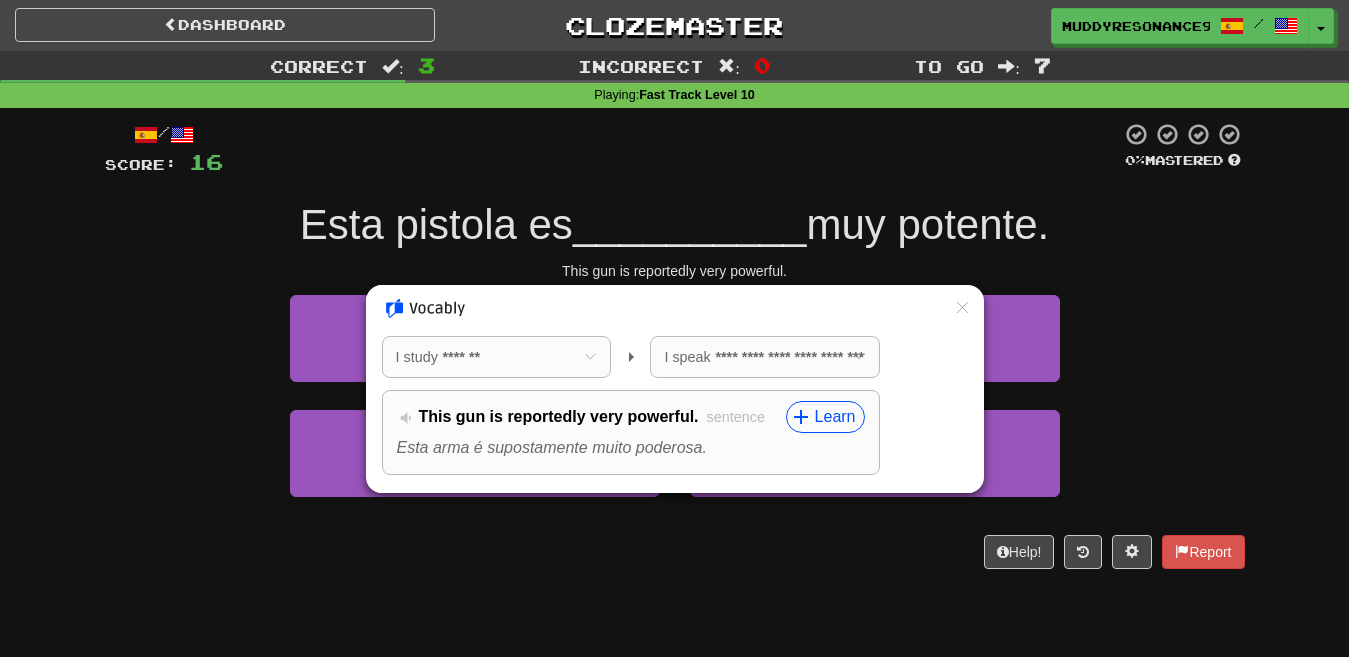 click at bounding box center [674, 328] 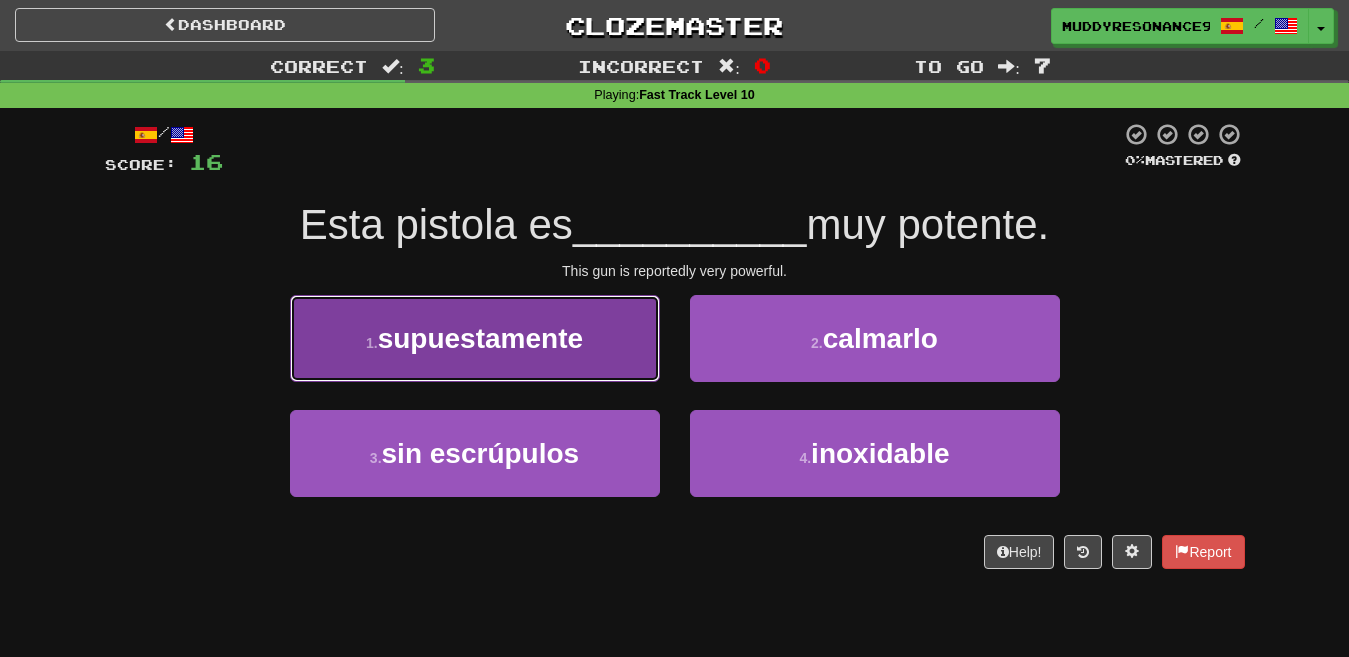 click on "supuestamente" at bounding box center [480, 338] 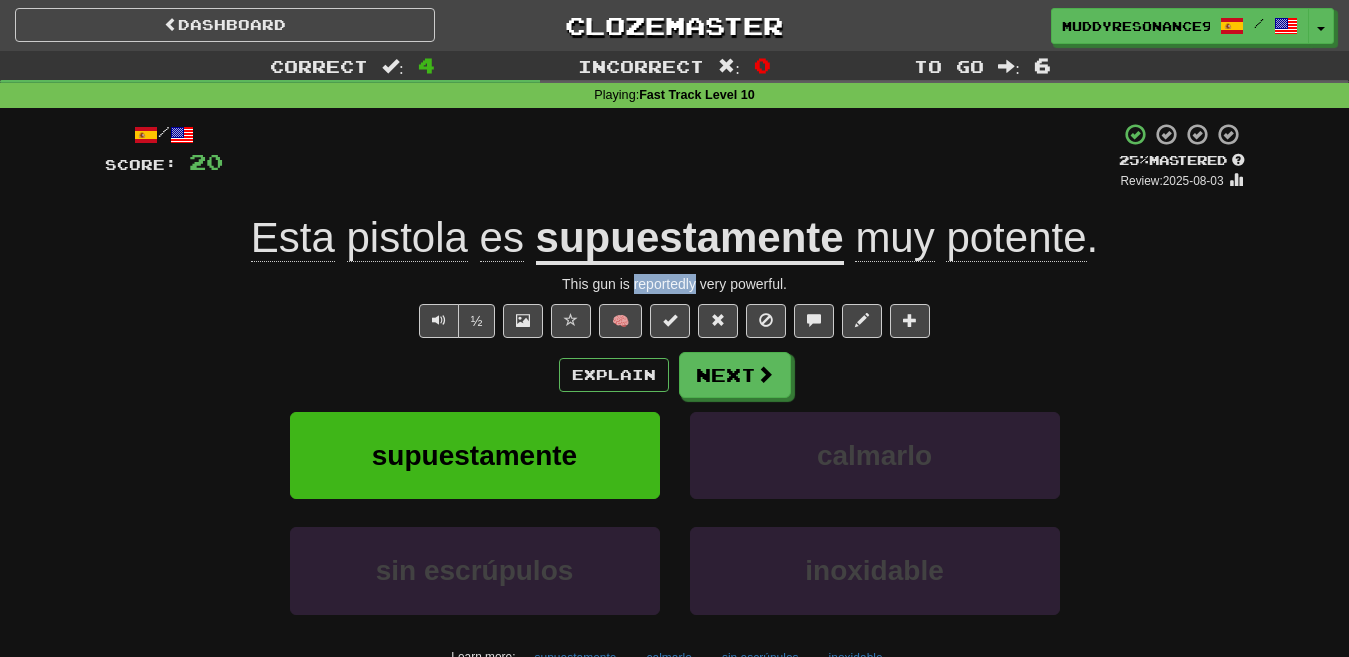 drag, startPoint x: 633, startPoint y: 283, endPoint x: 693, endPoint y: 283, distance: 60 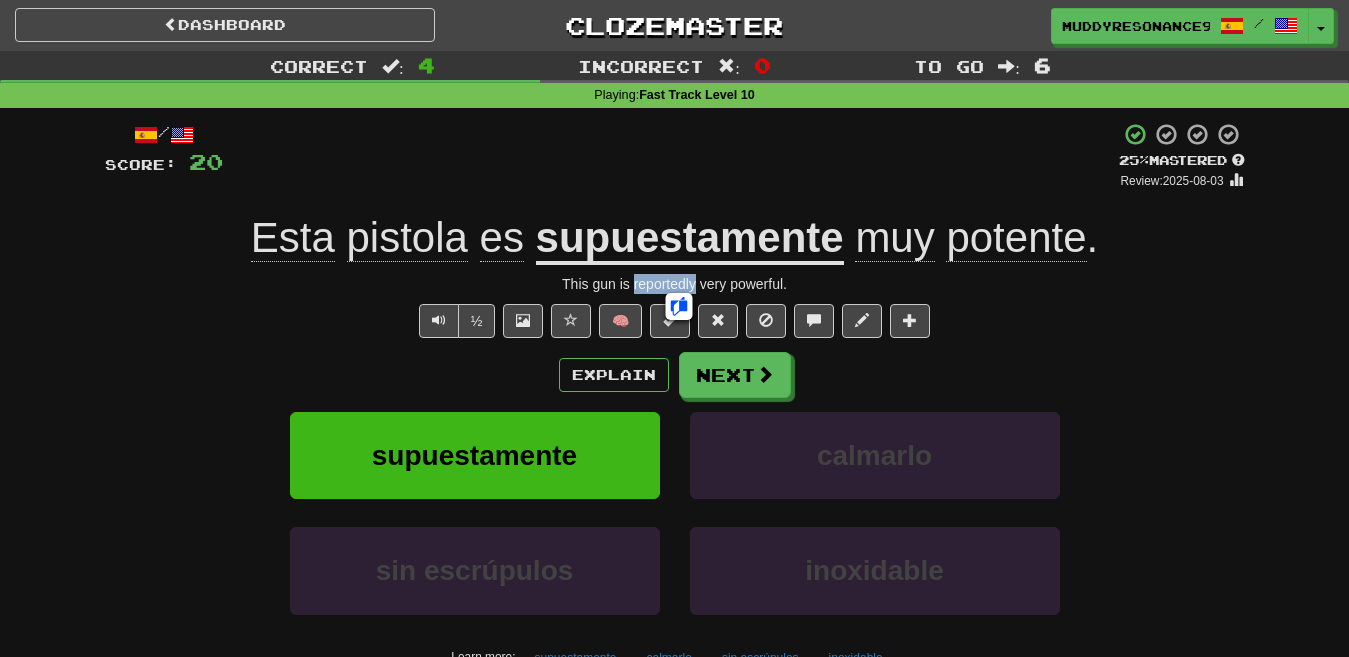 copy on "reportedly" 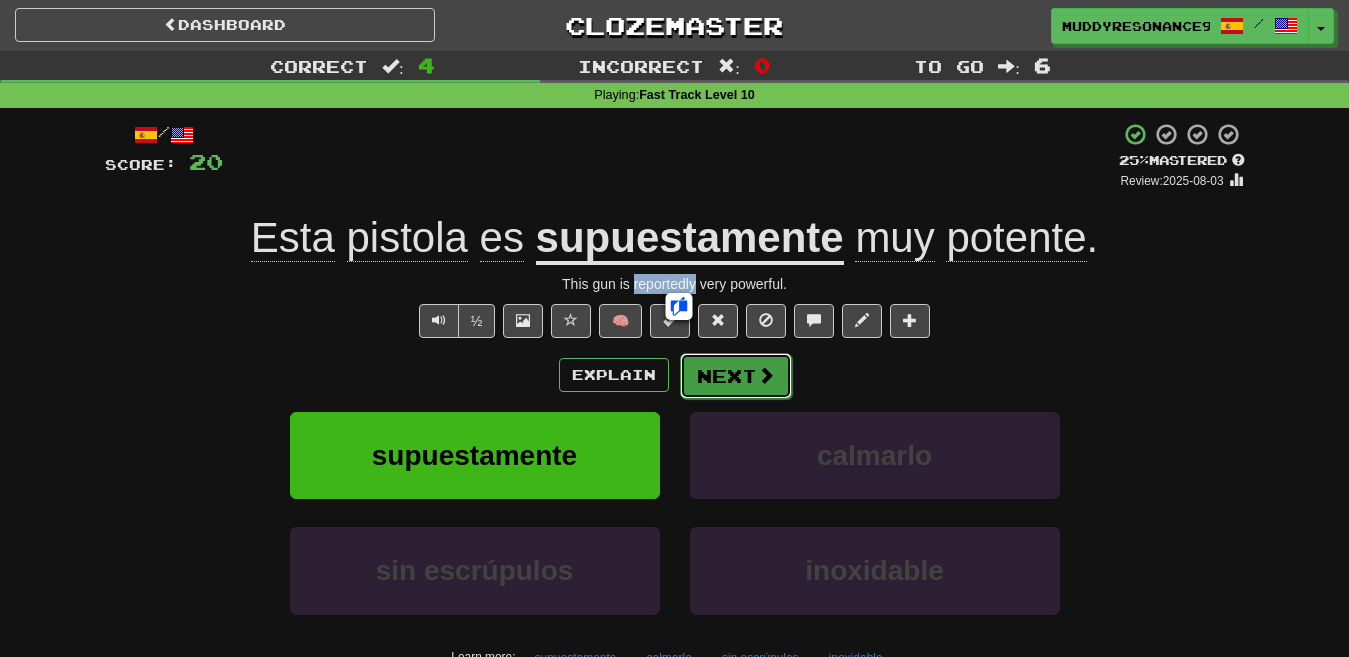 click on "Next" at bounding box center [736, 376] 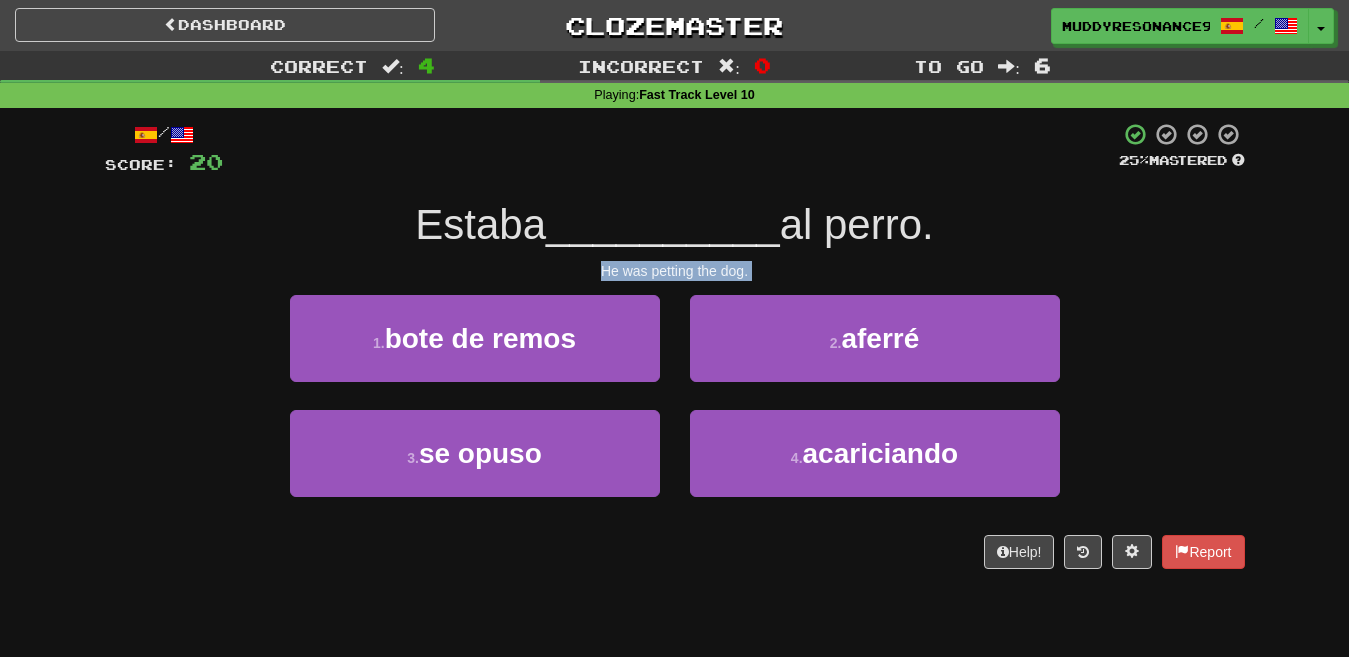drag, startPoint x: 600, startPoint y: 274, endPoint x: 756, endPoint y: 283, distance: 156.2594 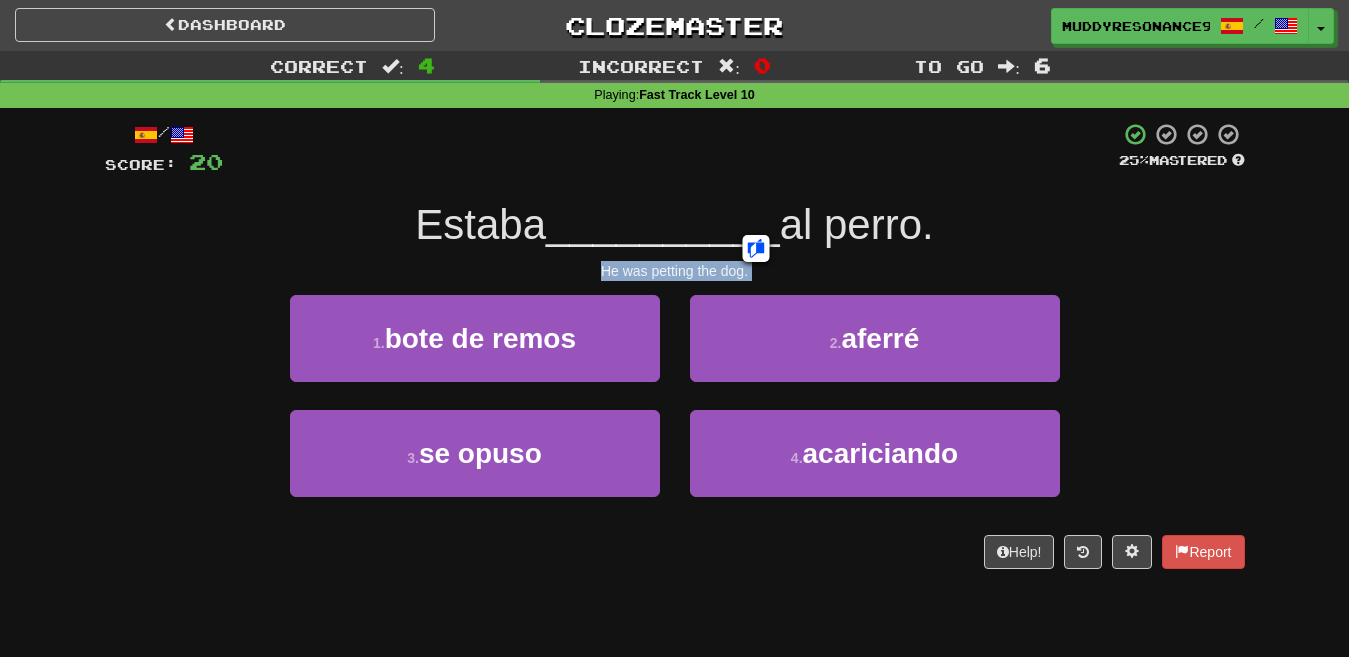 click 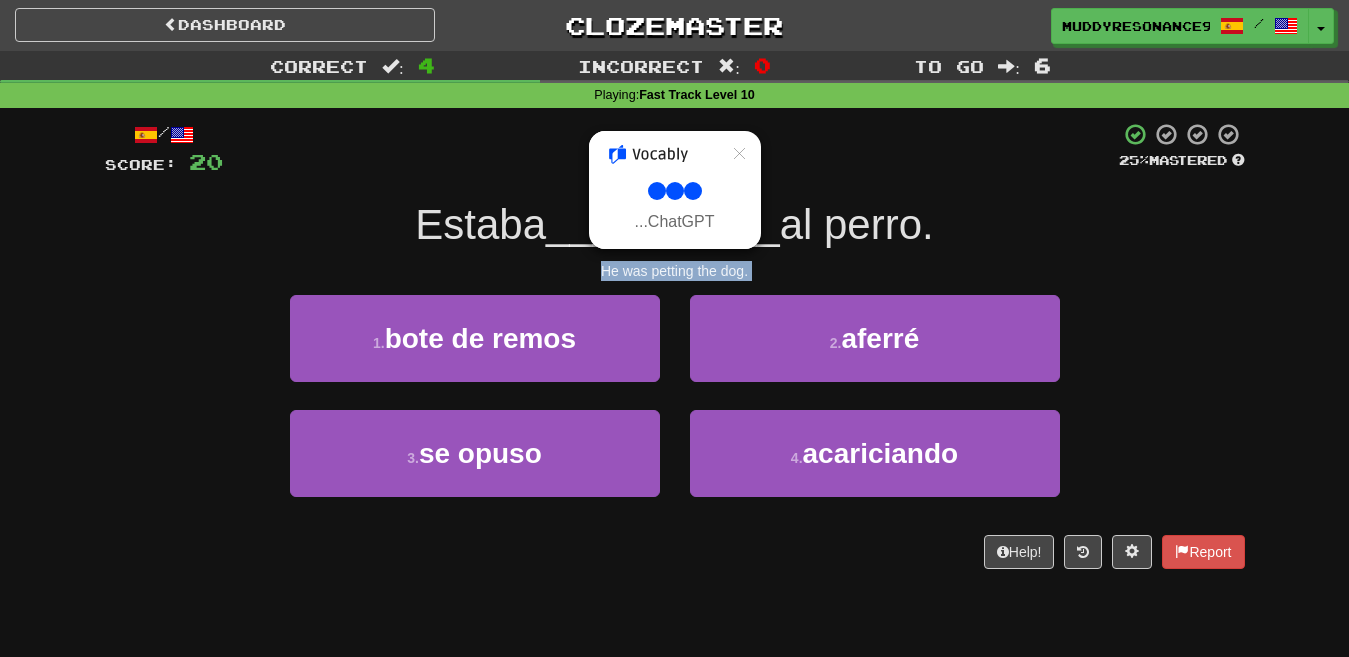 select on "**" 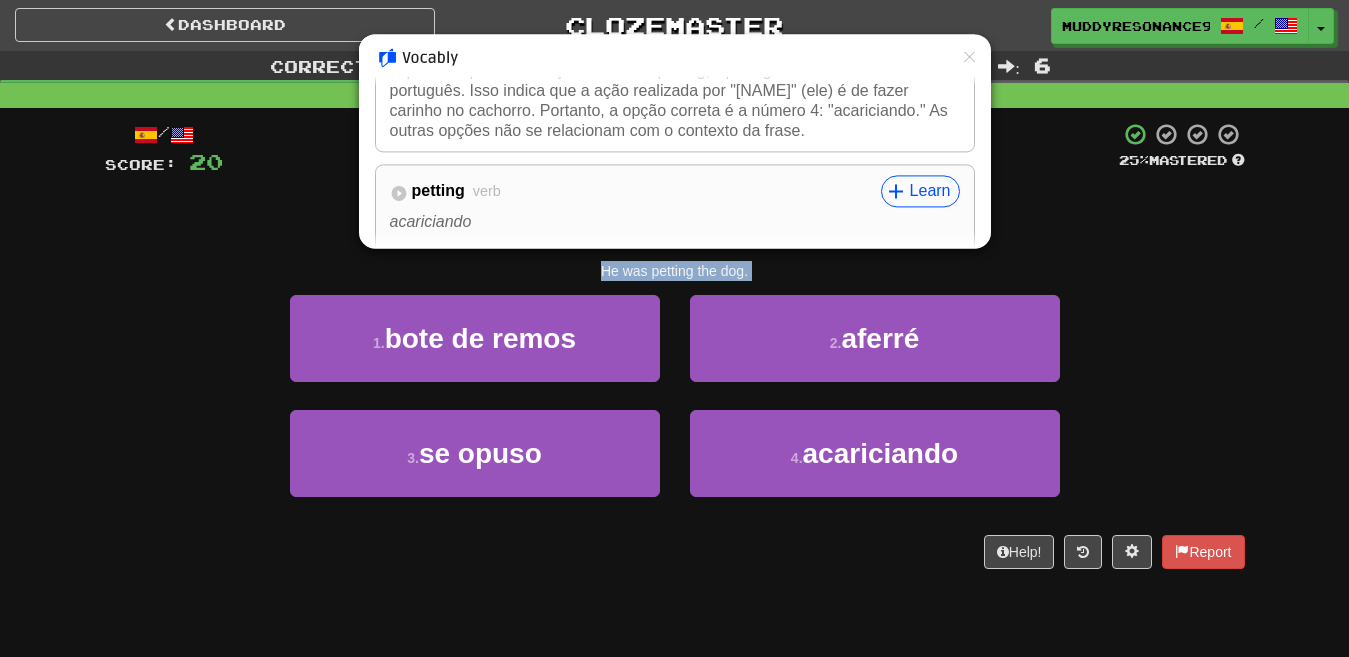scroll, scrollTop: 216, scrollLeft: 0, axis: vertical 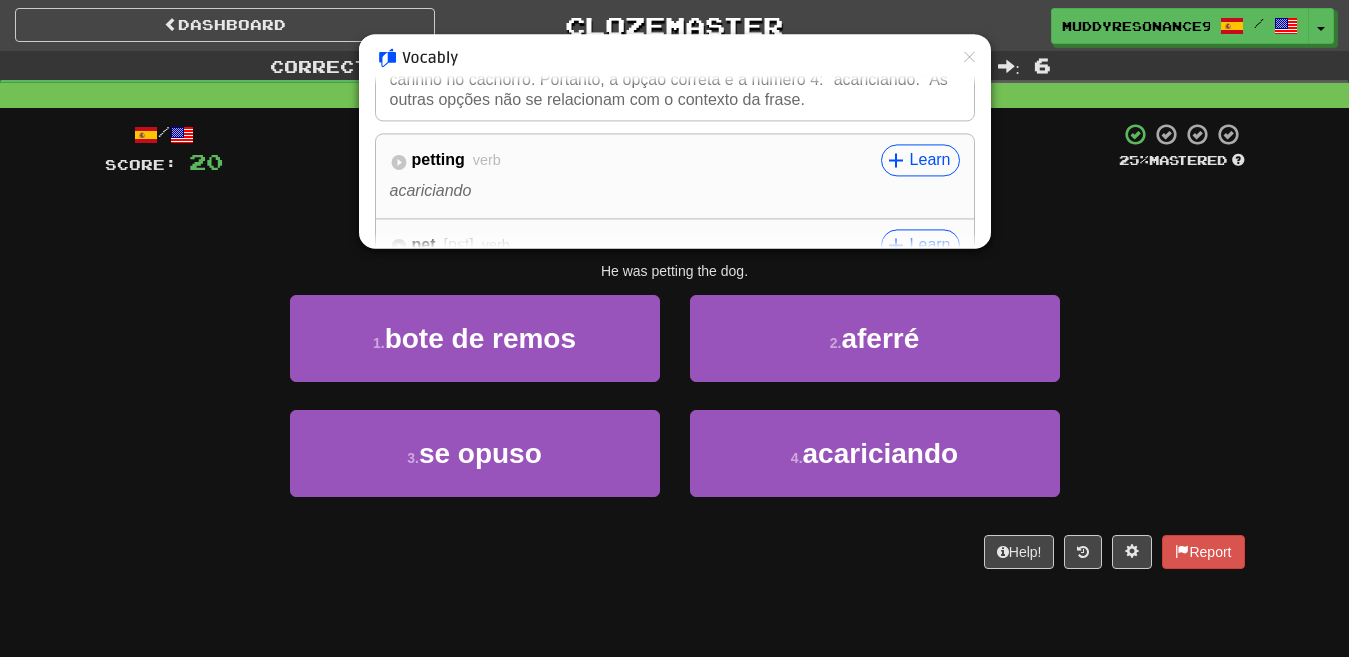 click at bounding box center (674, 328) 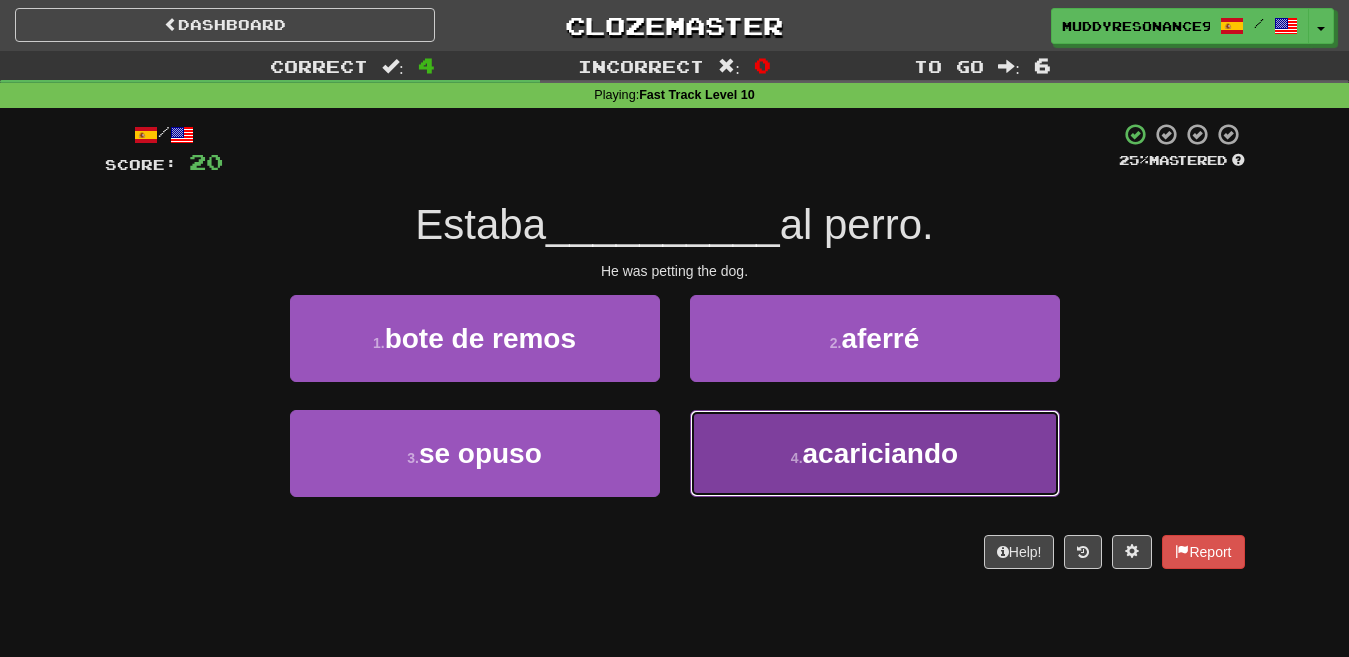 click on "acariciando" at bounding box center [881, 453] 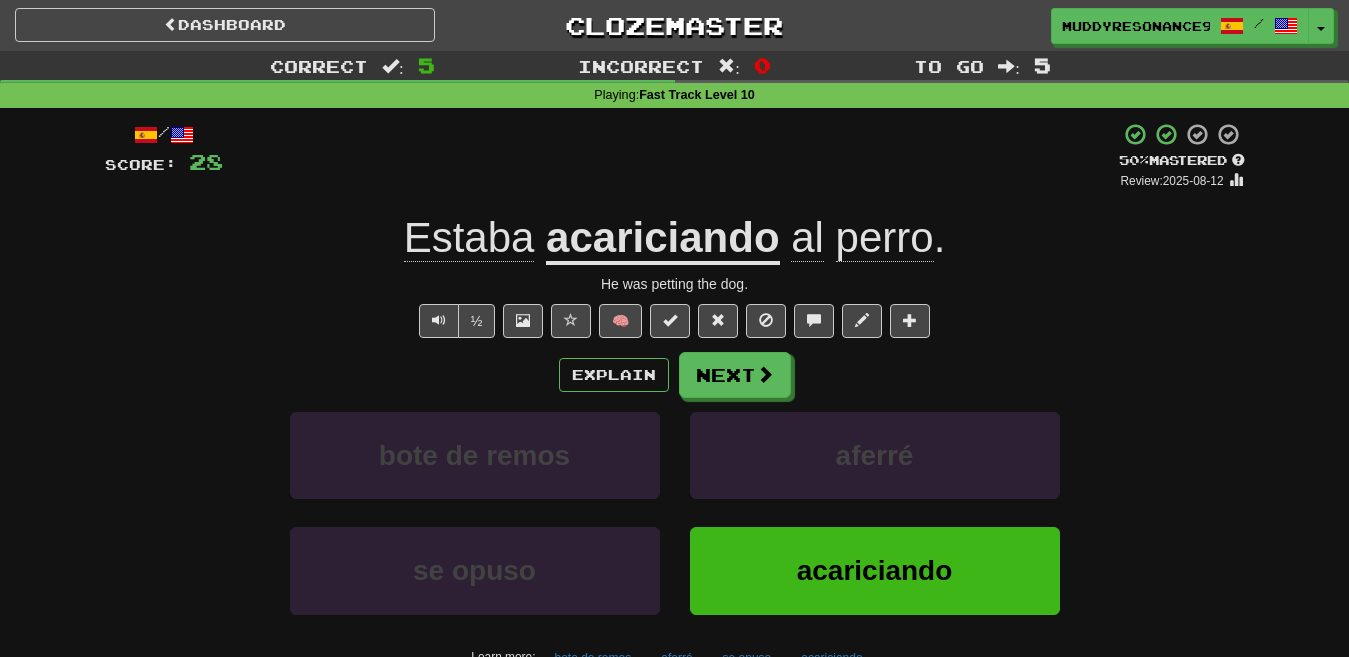 click on "He was petting the dog." at bounding box center (675, 284) 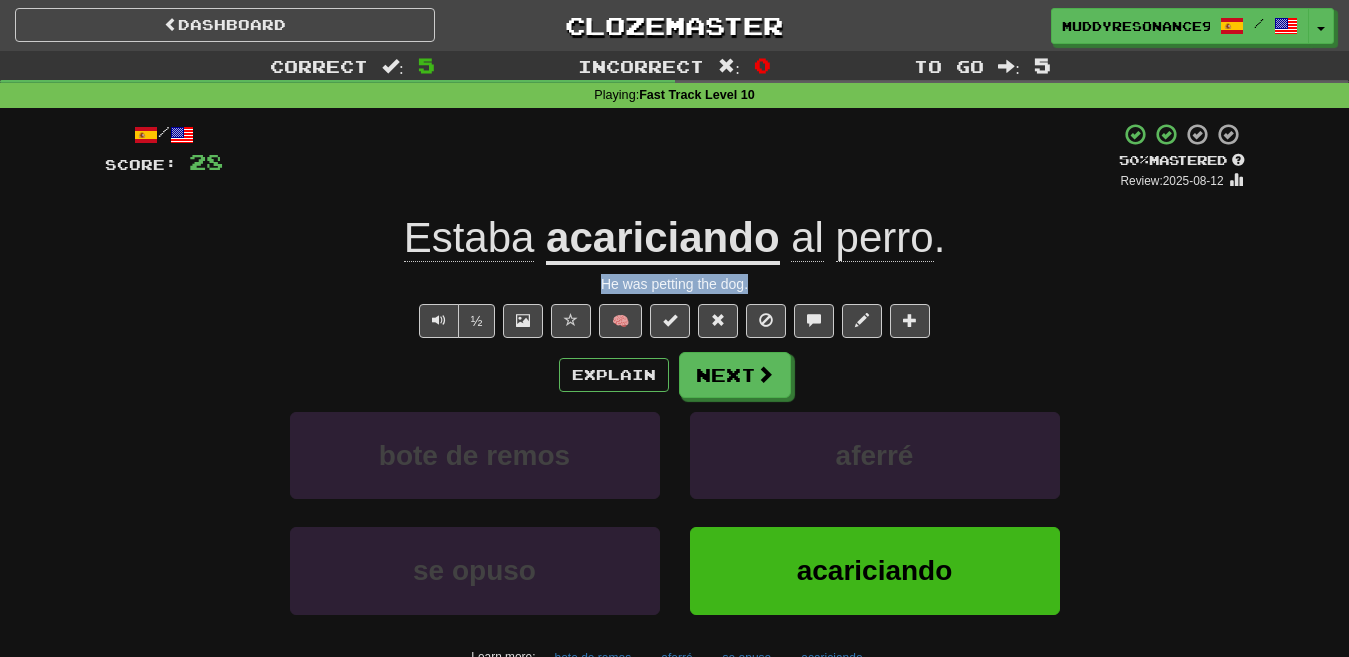 drag, startPoint x: 596, startPoint y: 284, endPoint x: 748, endPoint y: 284, distance: 152 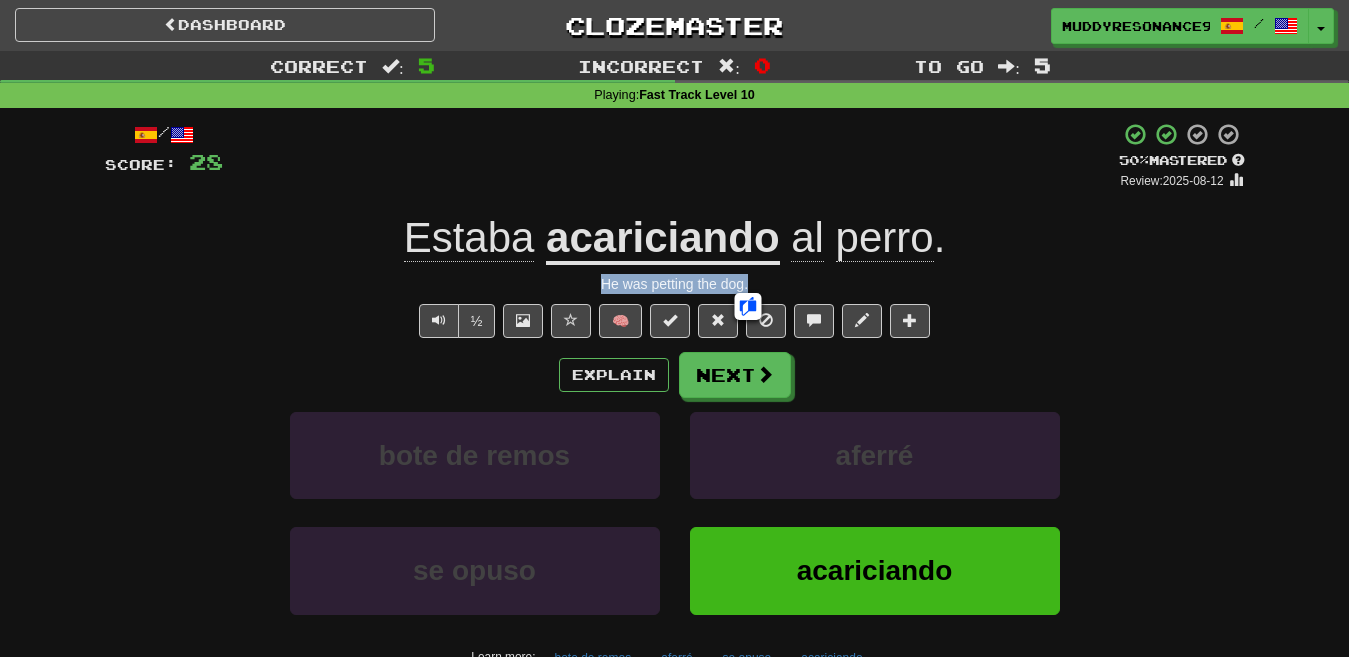 click on "He was petting the dog." at bounding box center (675, 284) 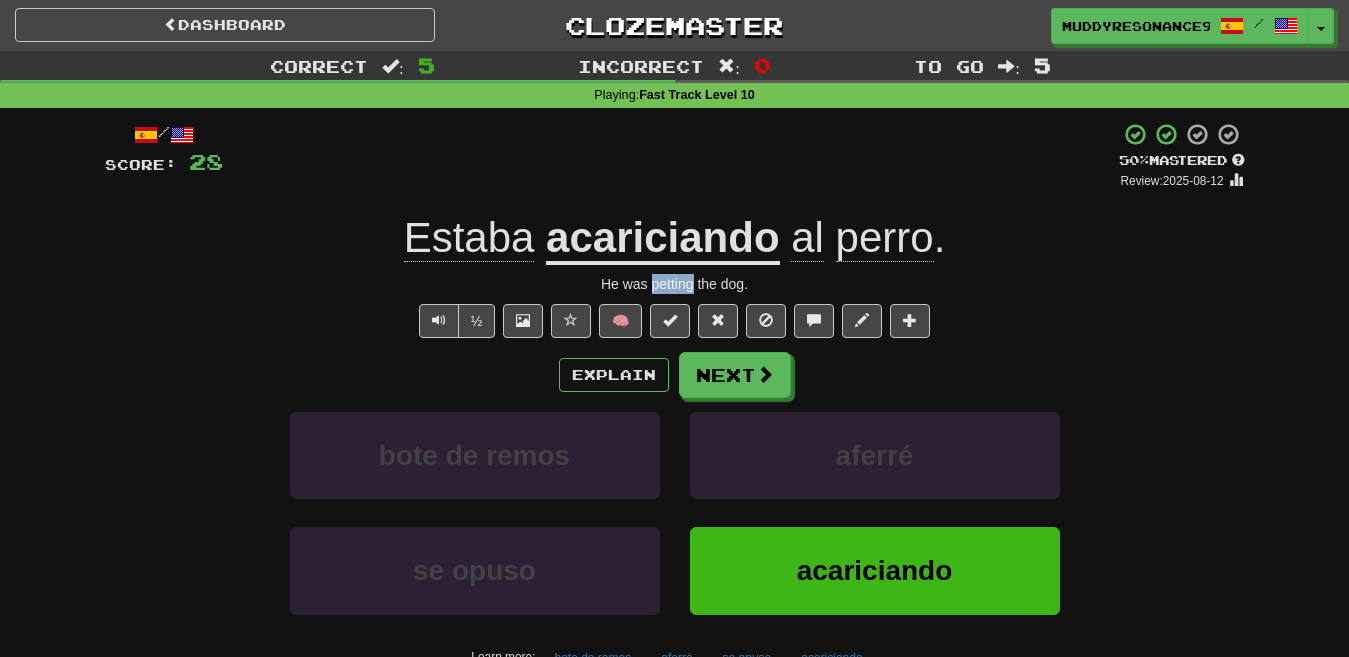 drag, startPoint x: 653, startPoint y: 285, endPoint x: 692, endPoint y: 287, distance: 39.051247 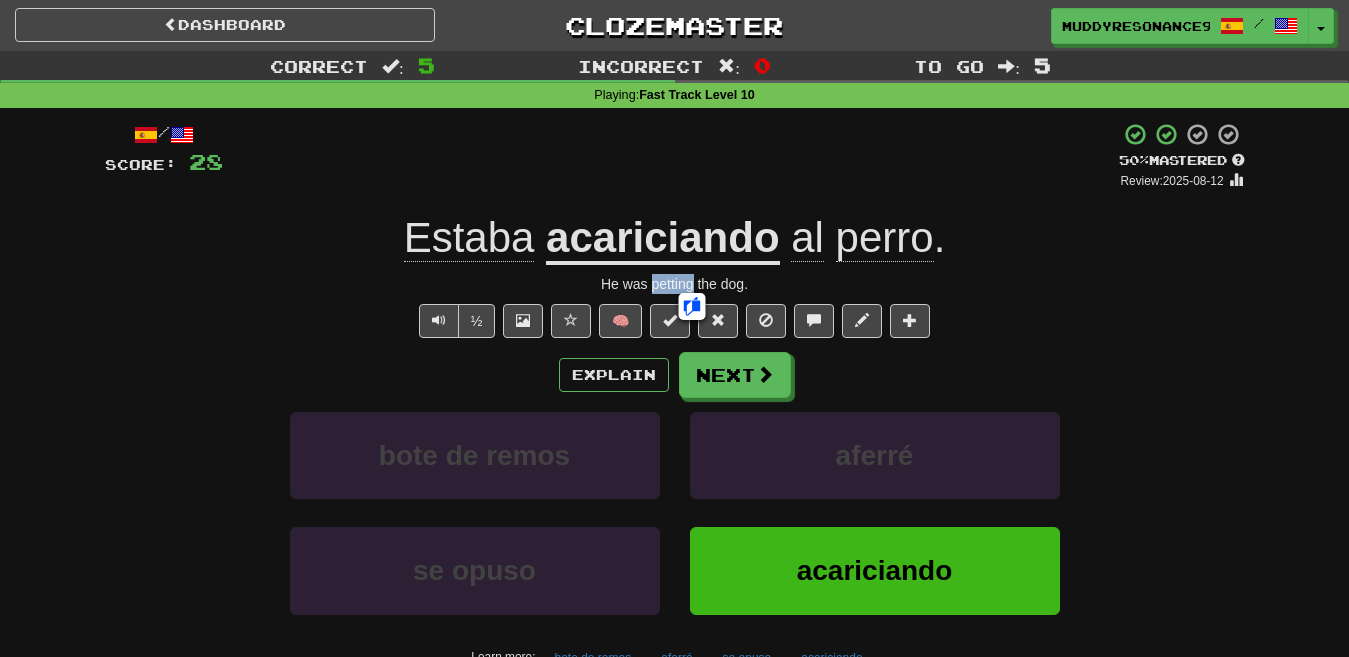 copy on "petting" 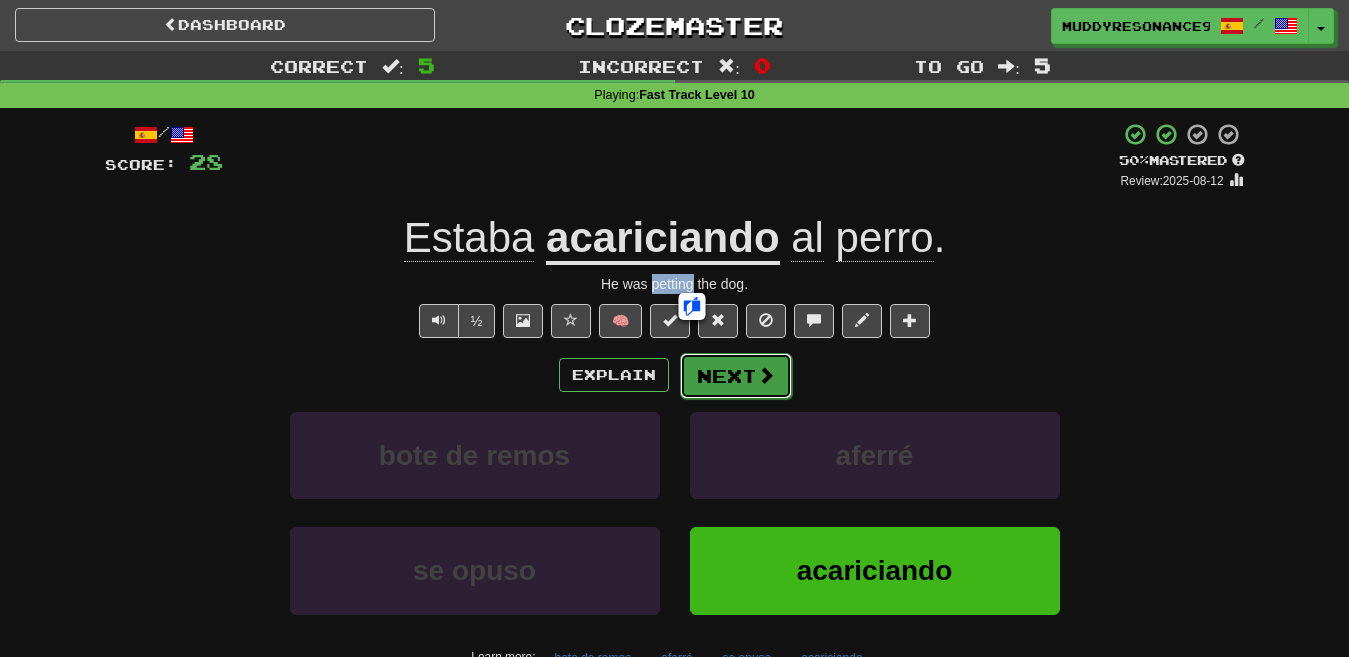 click on "Next" at bounding box center [736, 376] 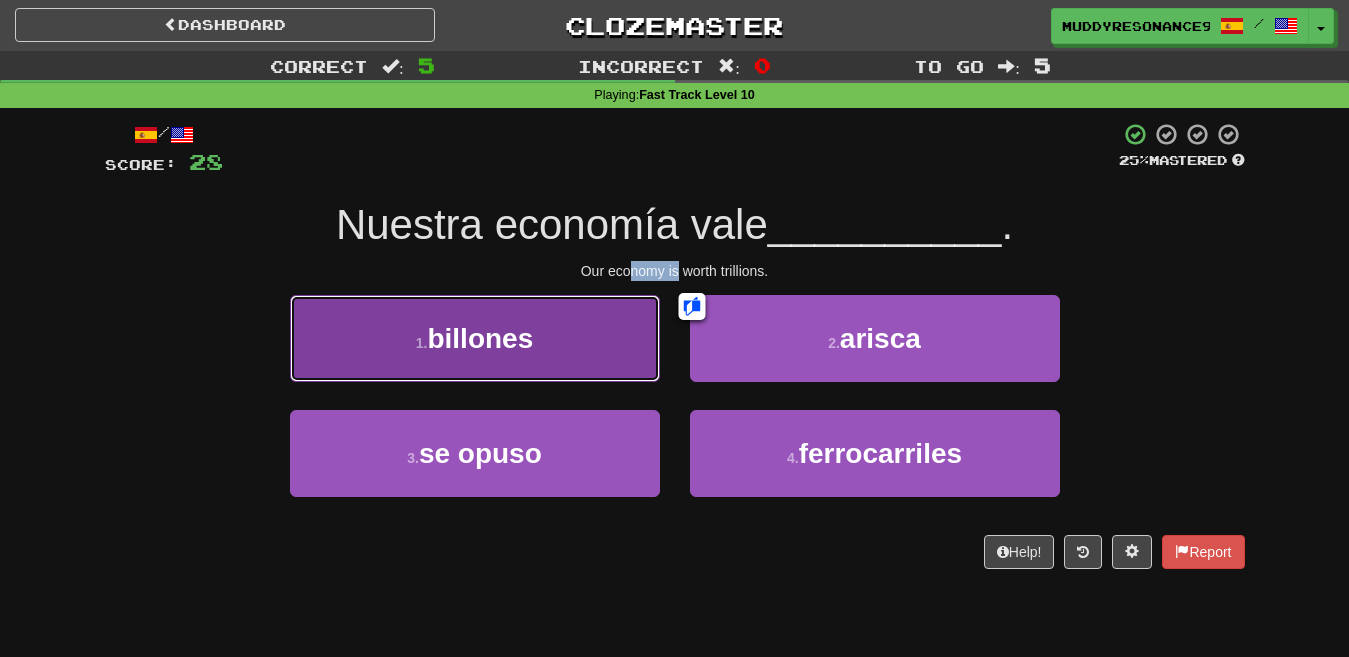 click on "billones" at bounding box center [480, 338] 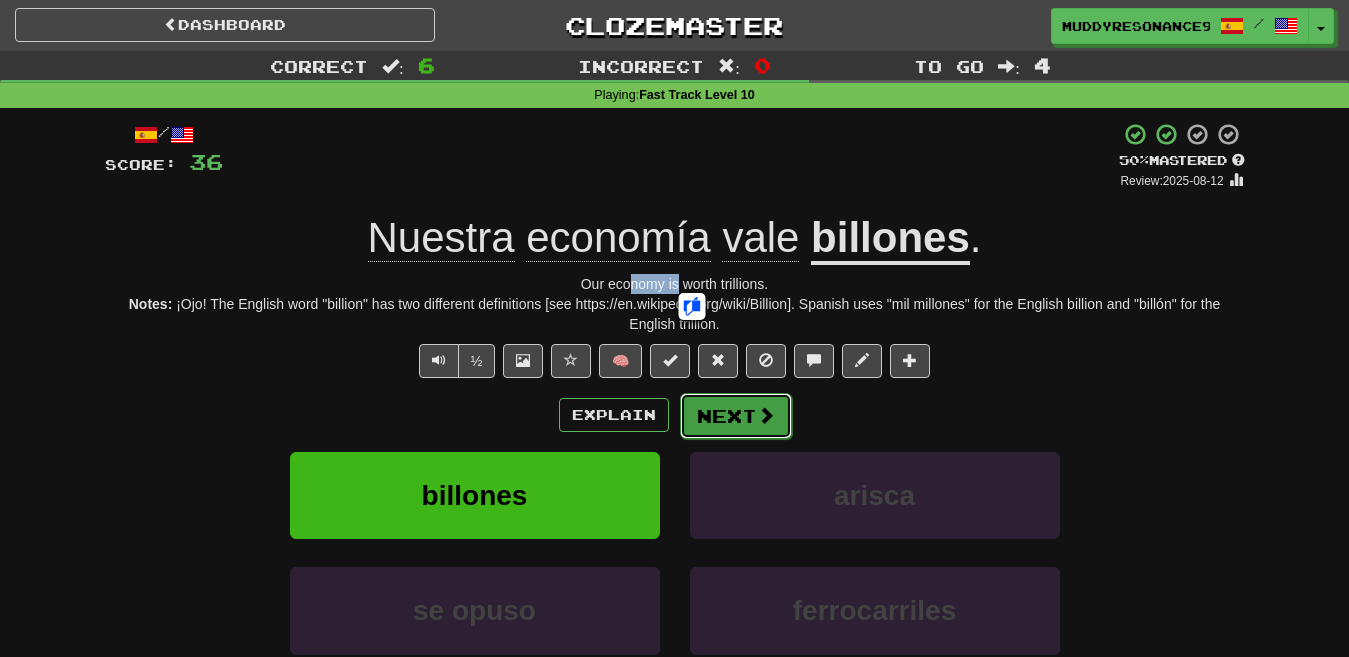 click at bounding box center (766, 415) 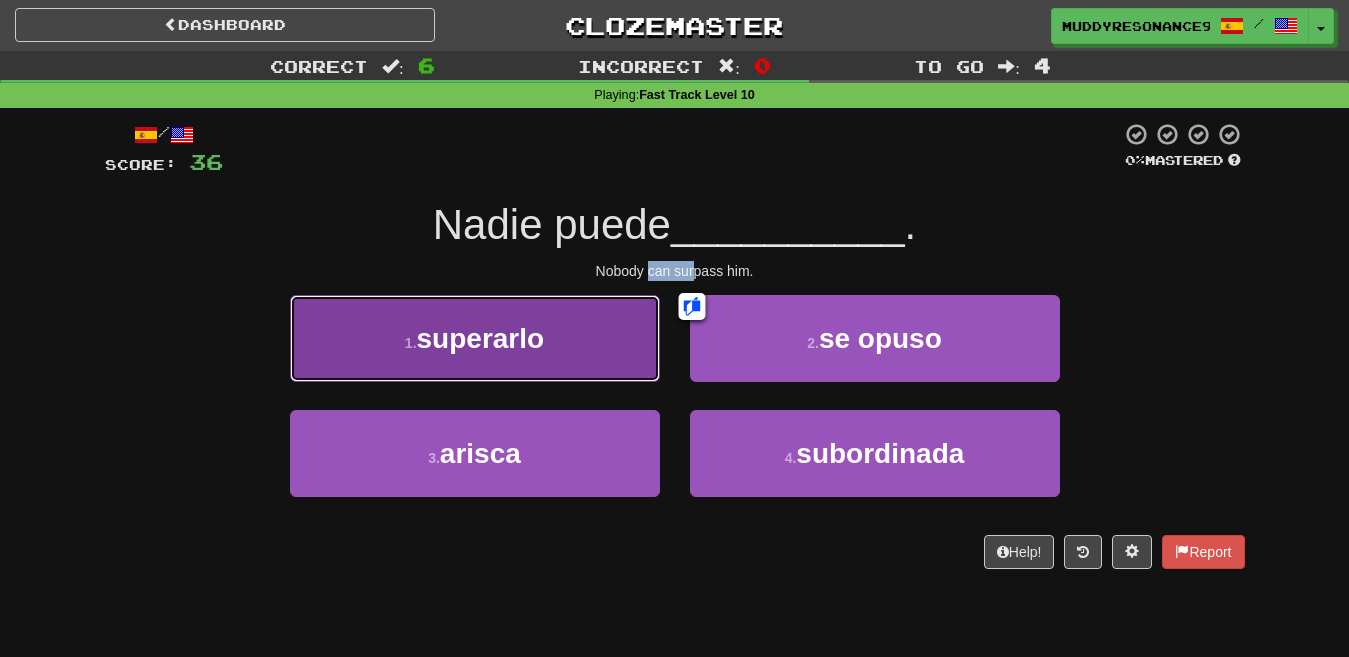 click on "1 .  superarlo" at bounding box center [475, 338] 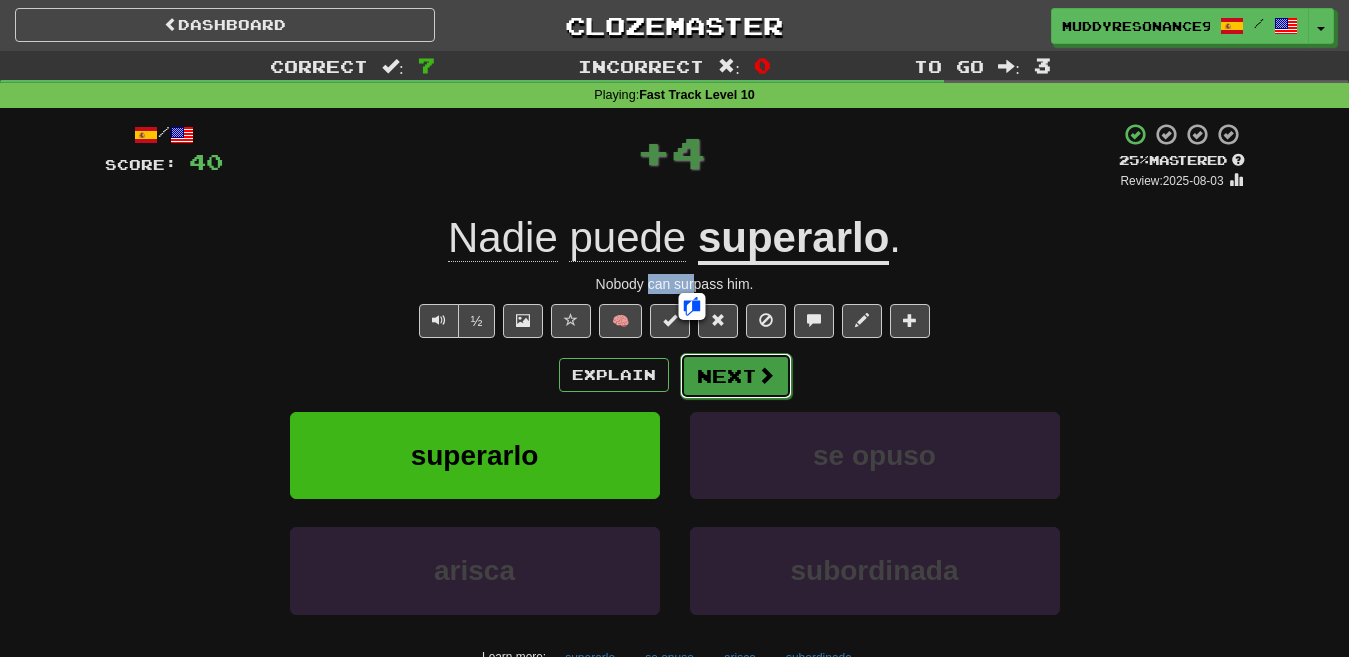 click at bounding box center (766, 375) 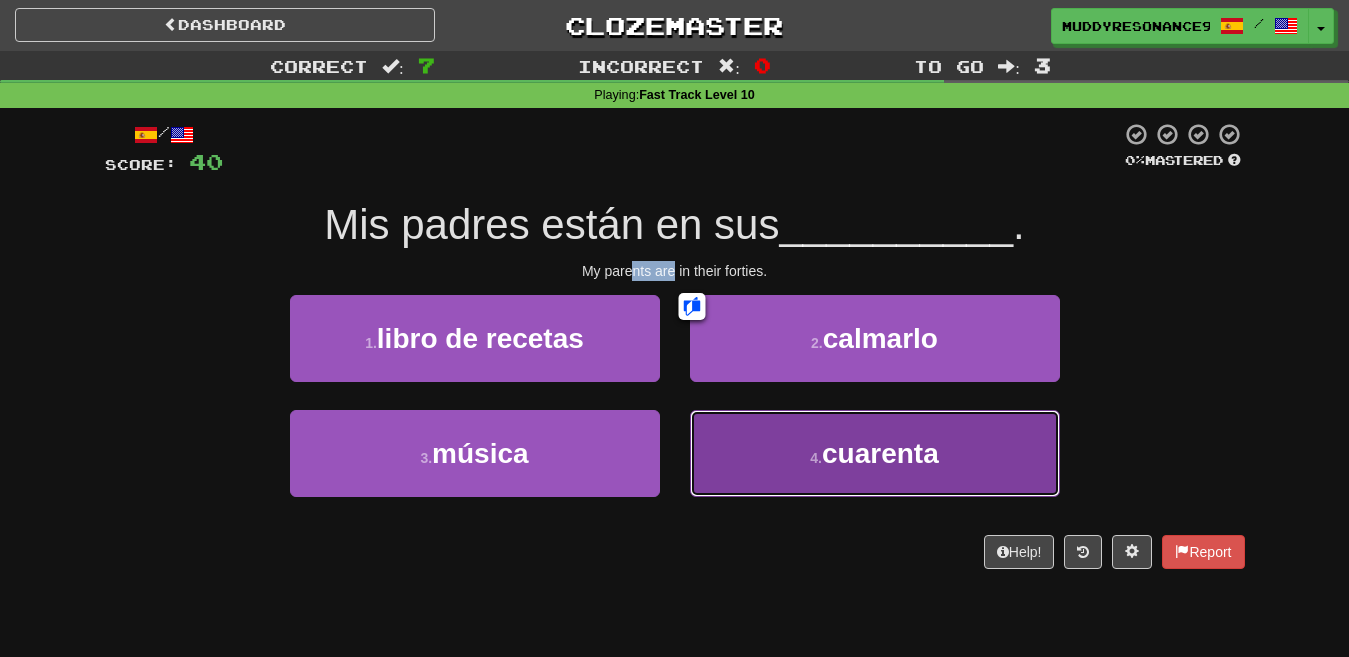 click on "cuarenta" at bounding box center (880, 453) 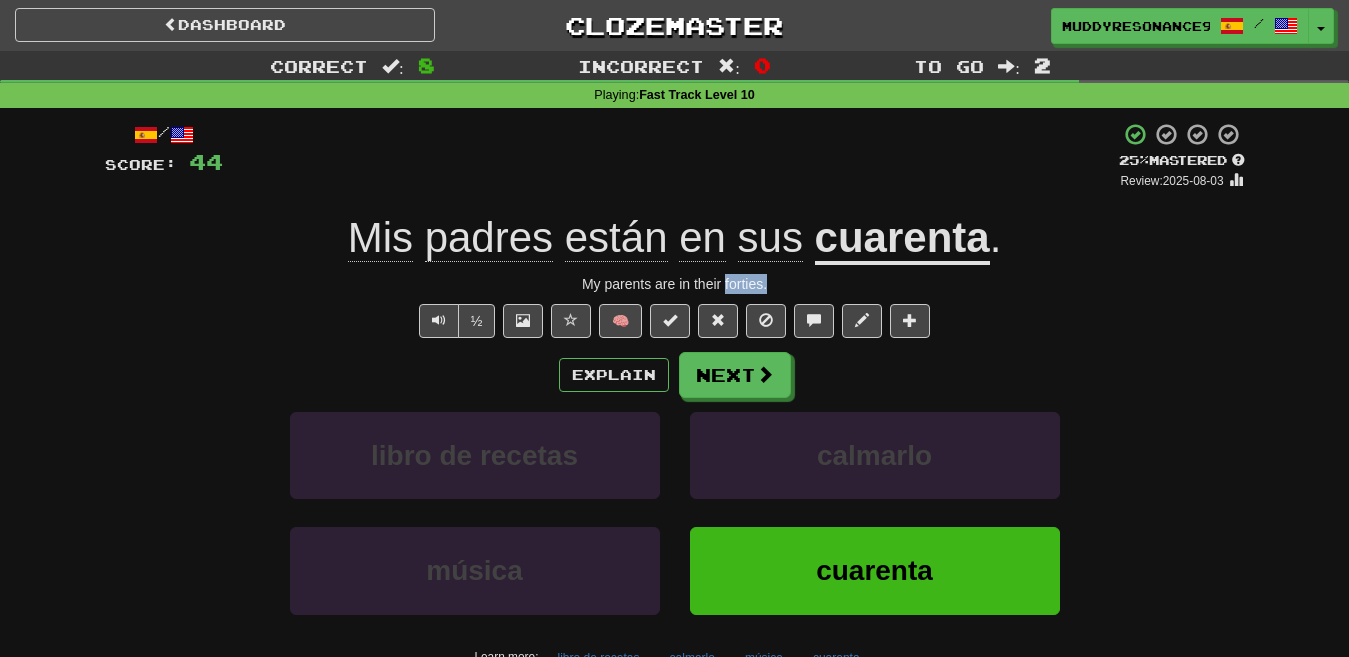 drag, startPoint x: 726, startPoint y: 284, endPoint x: 771, endPoint y: 287, distance: 45.099888 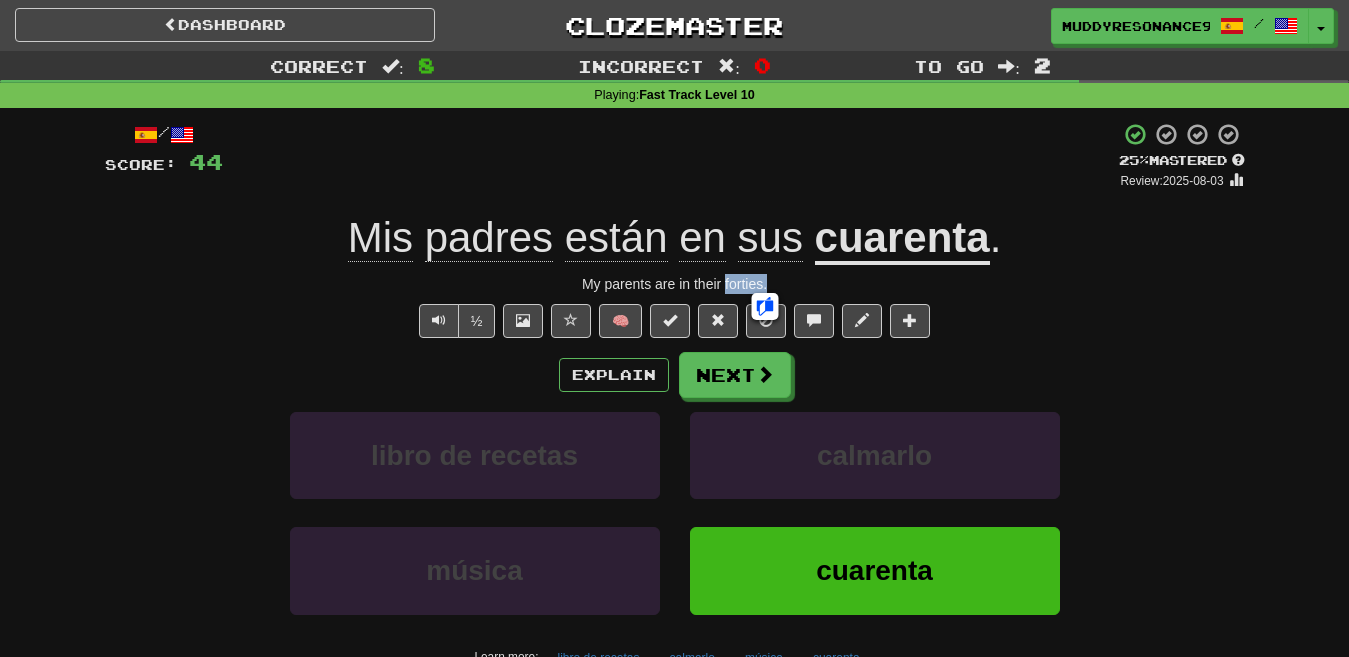 copy on "forties." 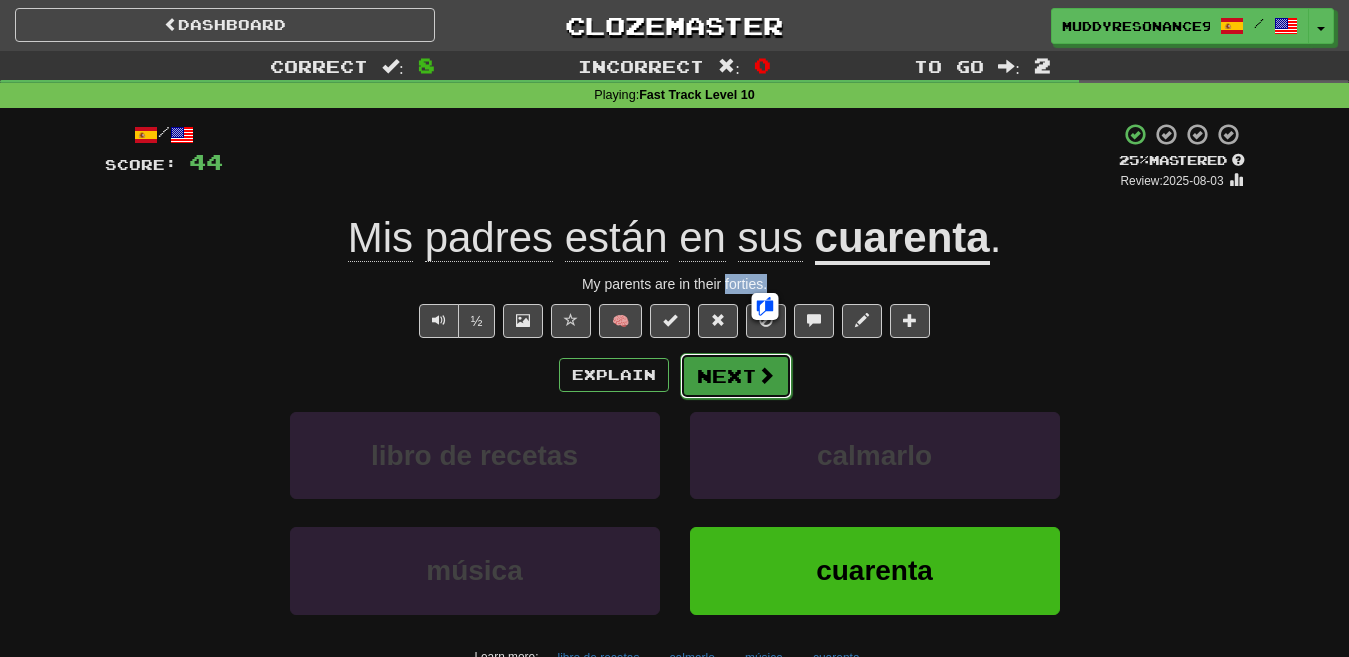 click on "Next" at bounding box center (736, 376) 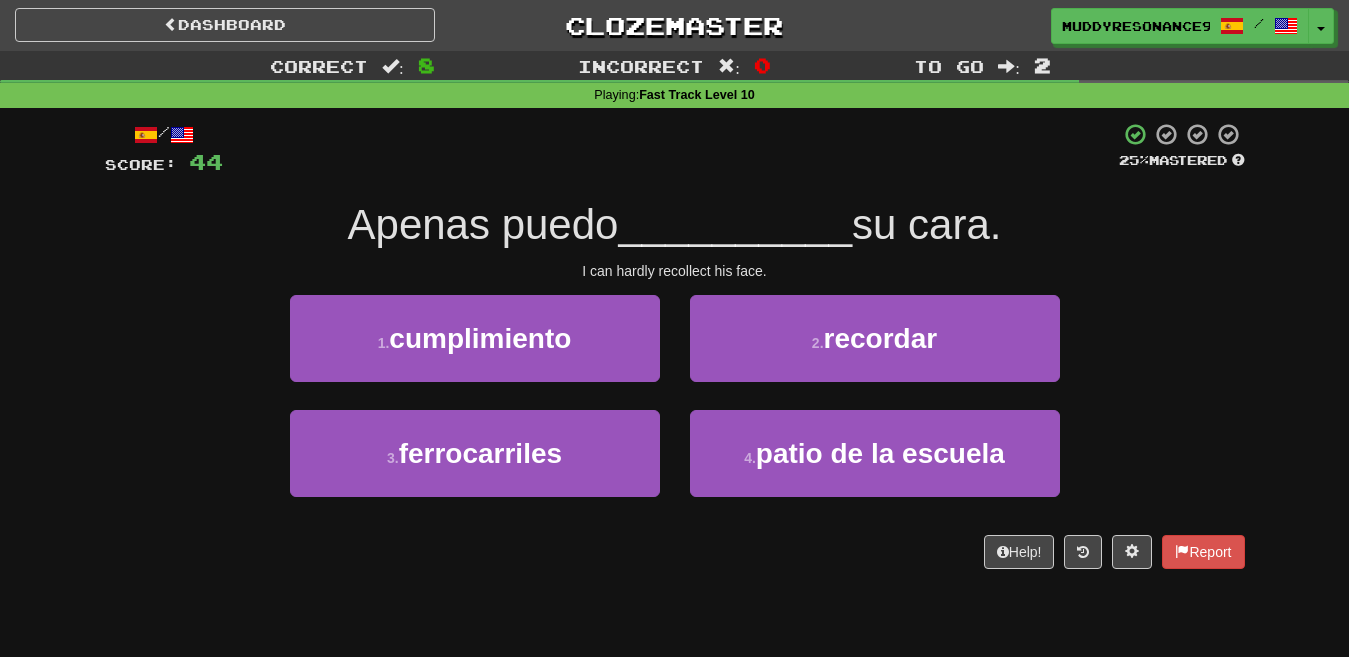 click on "/  Score:   [NUMBER] [NUMBER] %  Mastered Apenas puedo  __________  su cara. I can hardly recollect his face. 1 .  cumplimiento 2 .  recordar 3 .  ferrocarriles 4 .  patio de la escuela  Help!  Report" at bounding box center [675, 345] 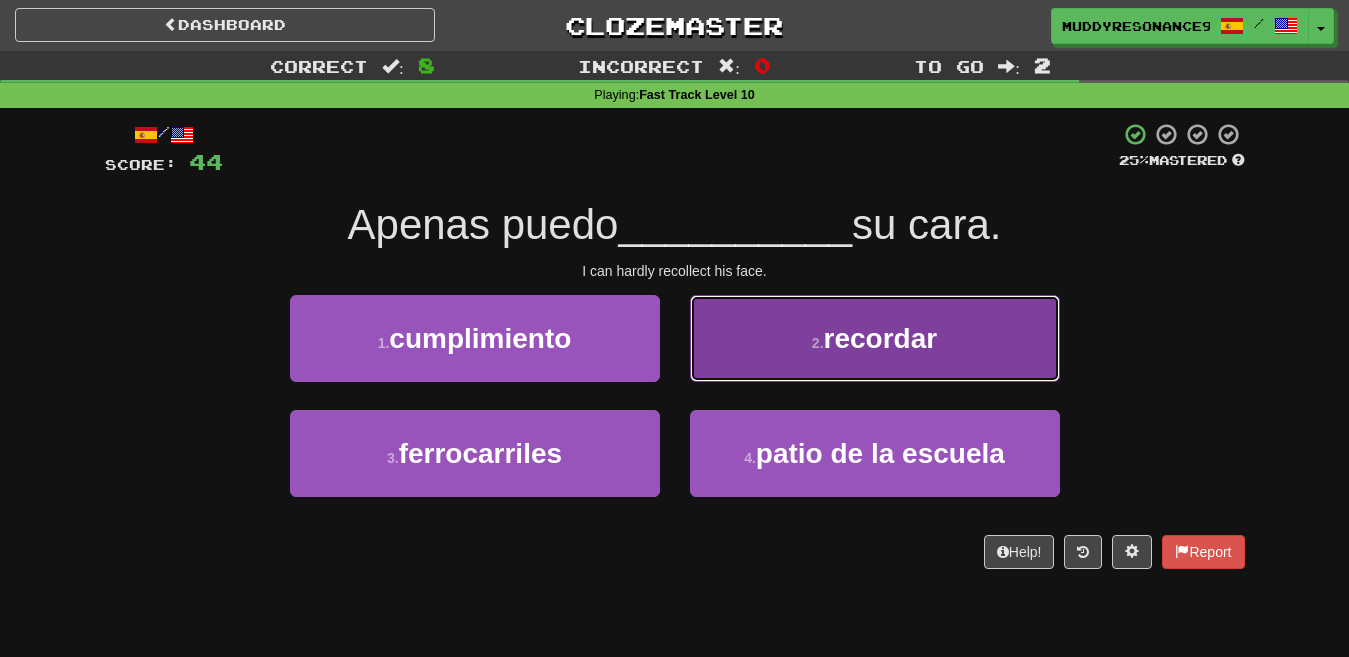 click on "2 .  recordar" at bounding box center [875, 338] 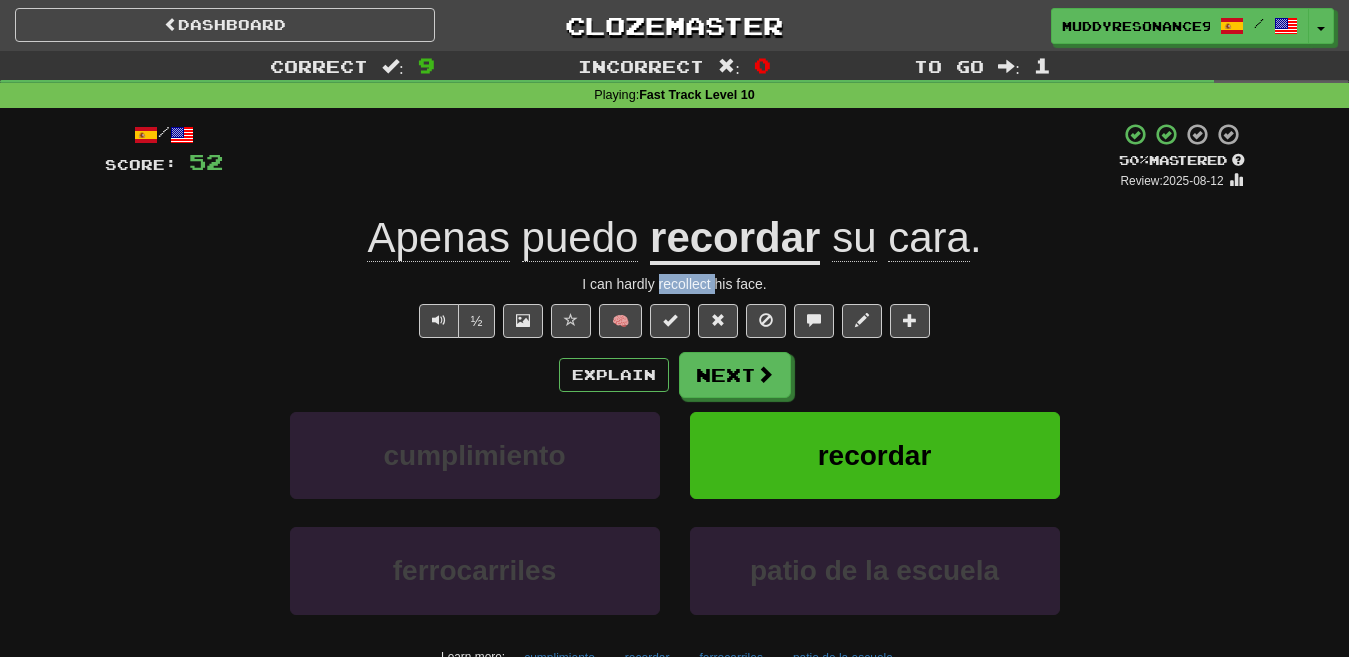 drag, startPoint x: 660, startPoint y: 283, endPoint x: 717, endPoint y: 277, distance: 57.31492 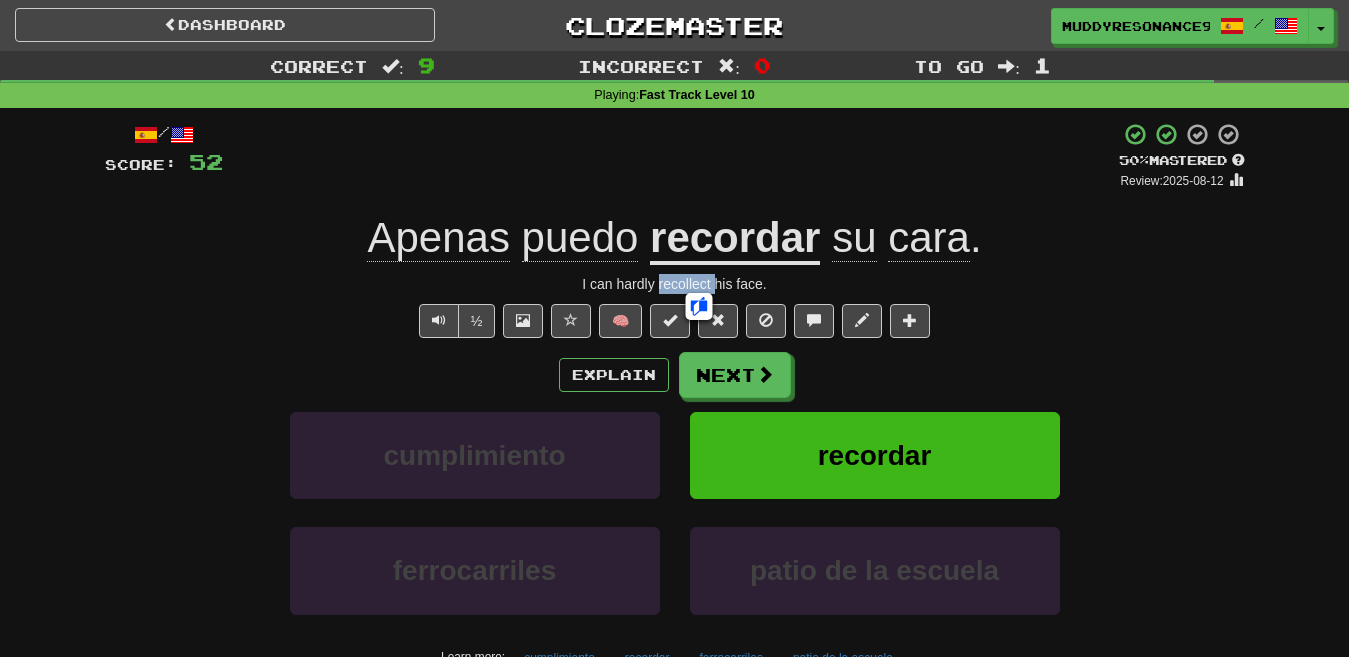 copy on "recollect" 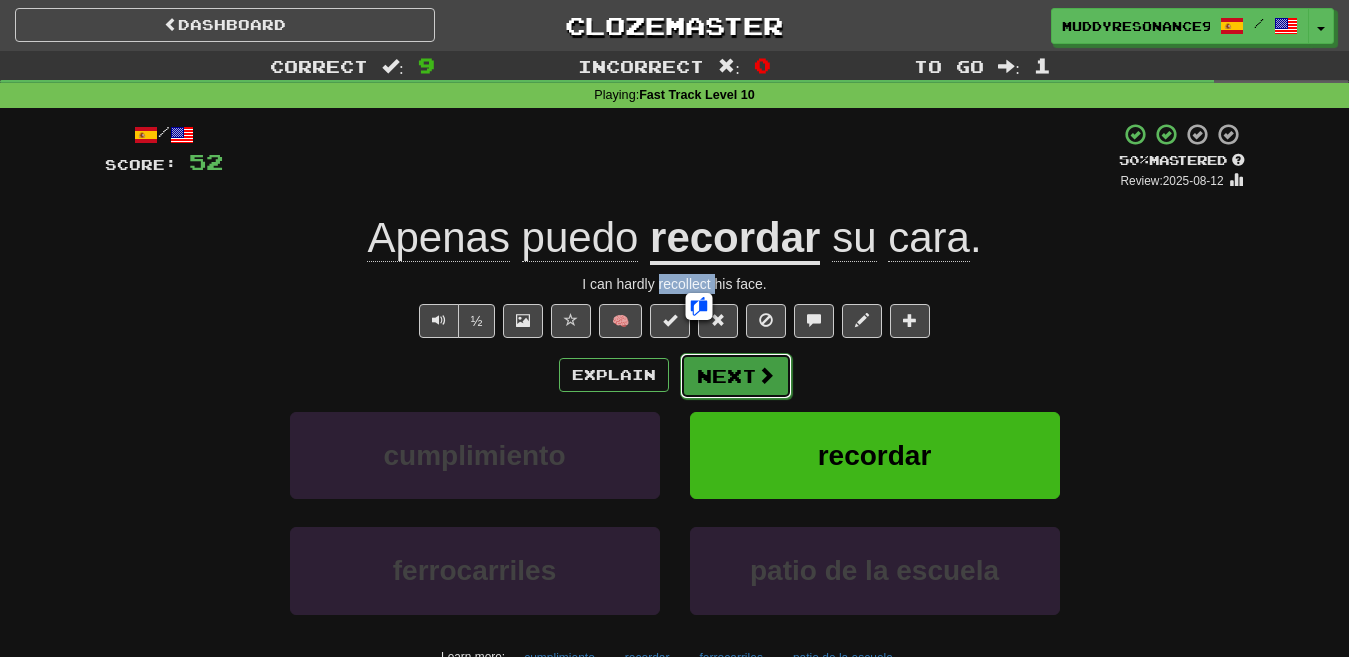 click on "Next" at bounding box center [736, 376] 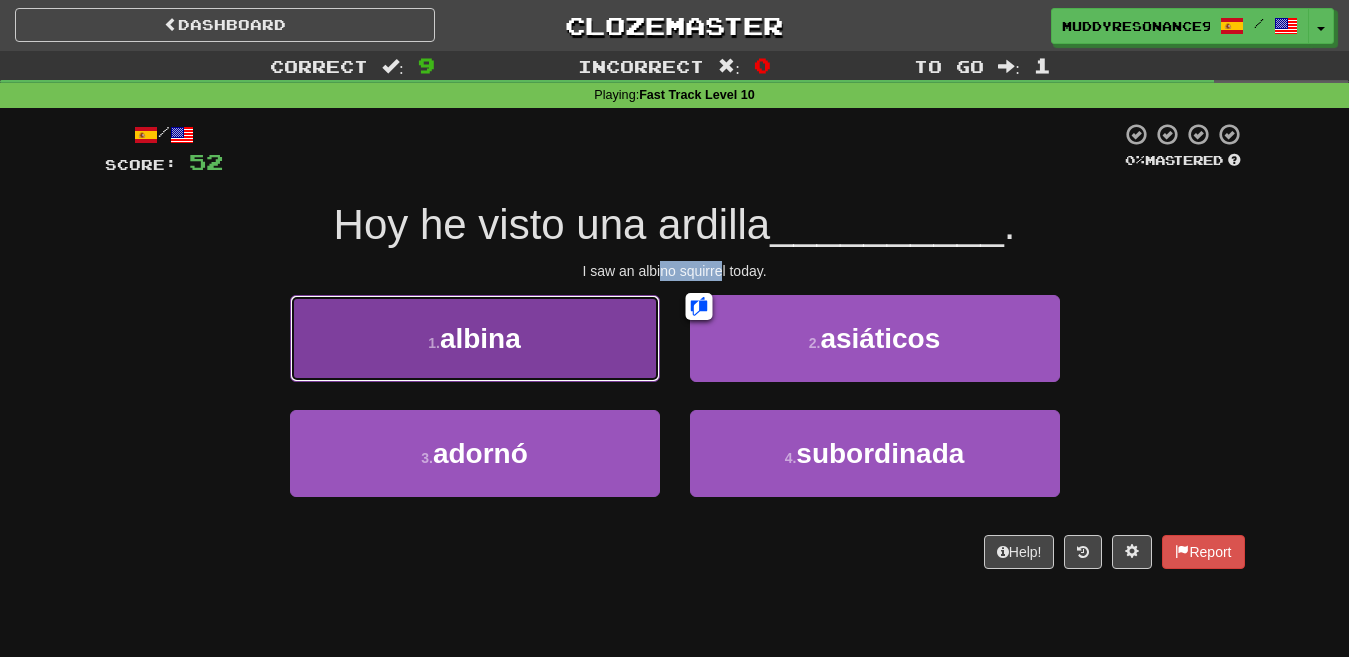click on "1 .  albina" at bounding box center [475, 338] 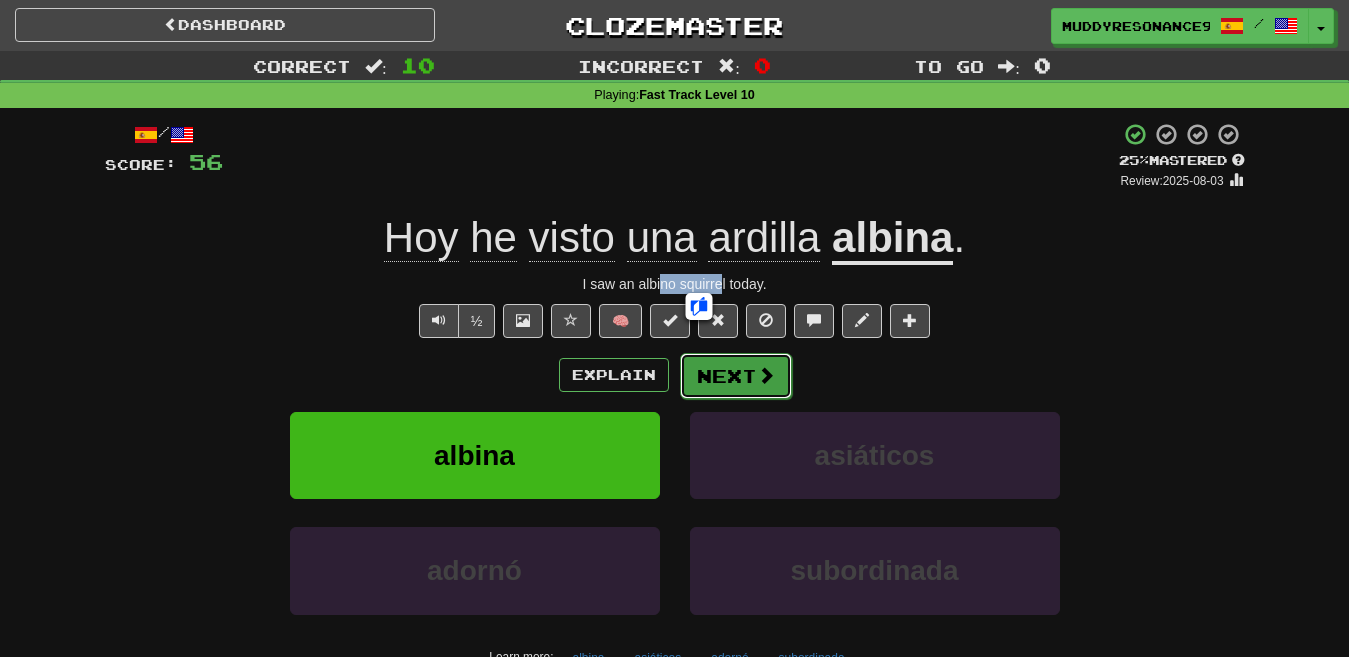 click at bounding box center [766, 375] 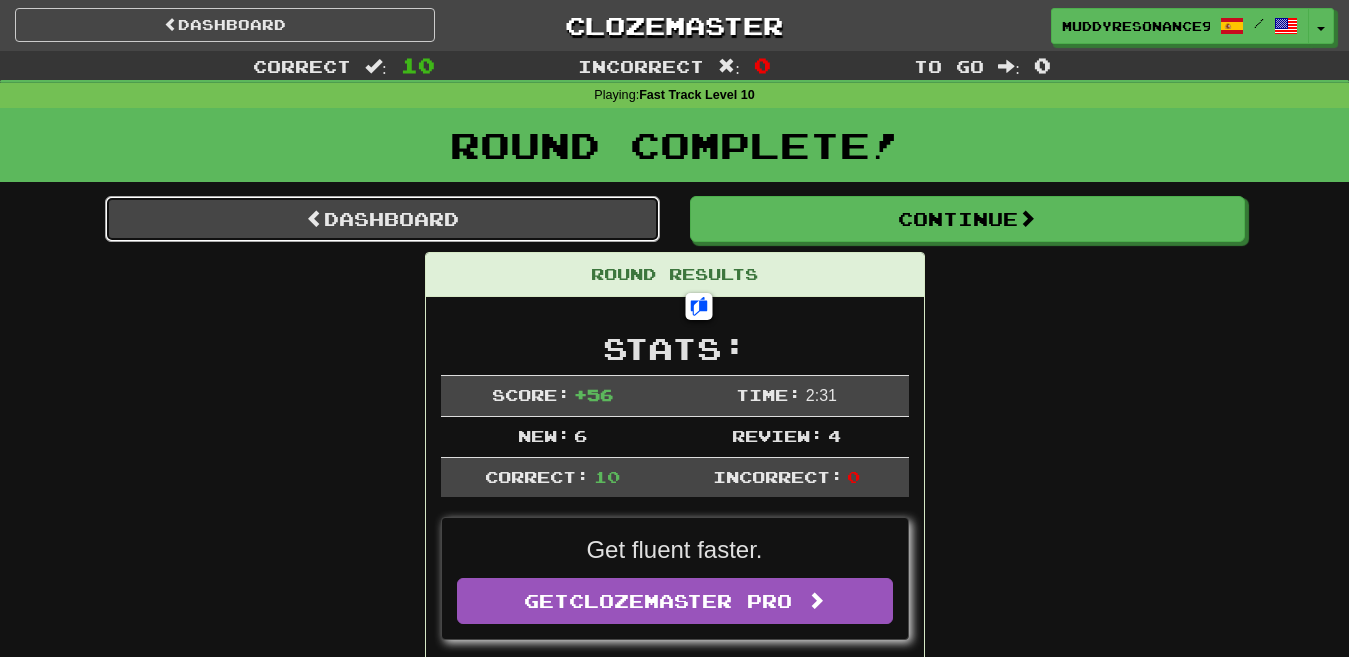 click on "Dashboard" at bounding box center [382, 219] 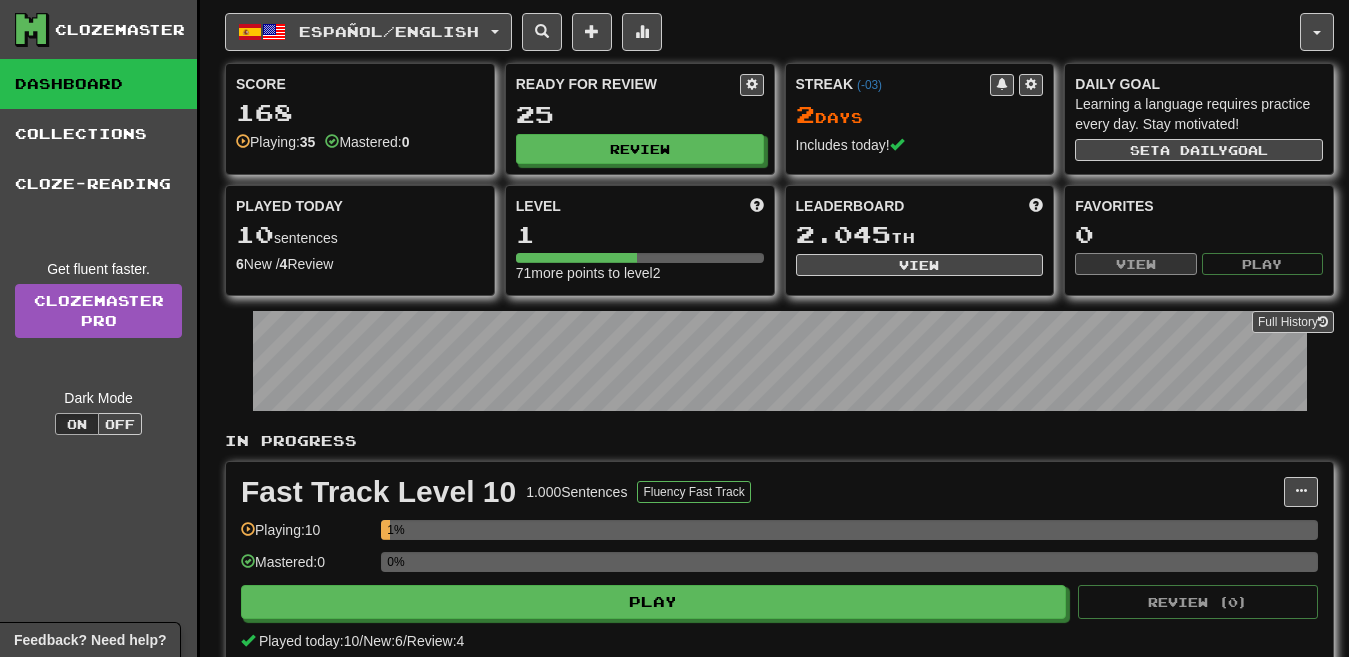 scroll, scrollTop: 0, scrollLeft: 0, axis: both 